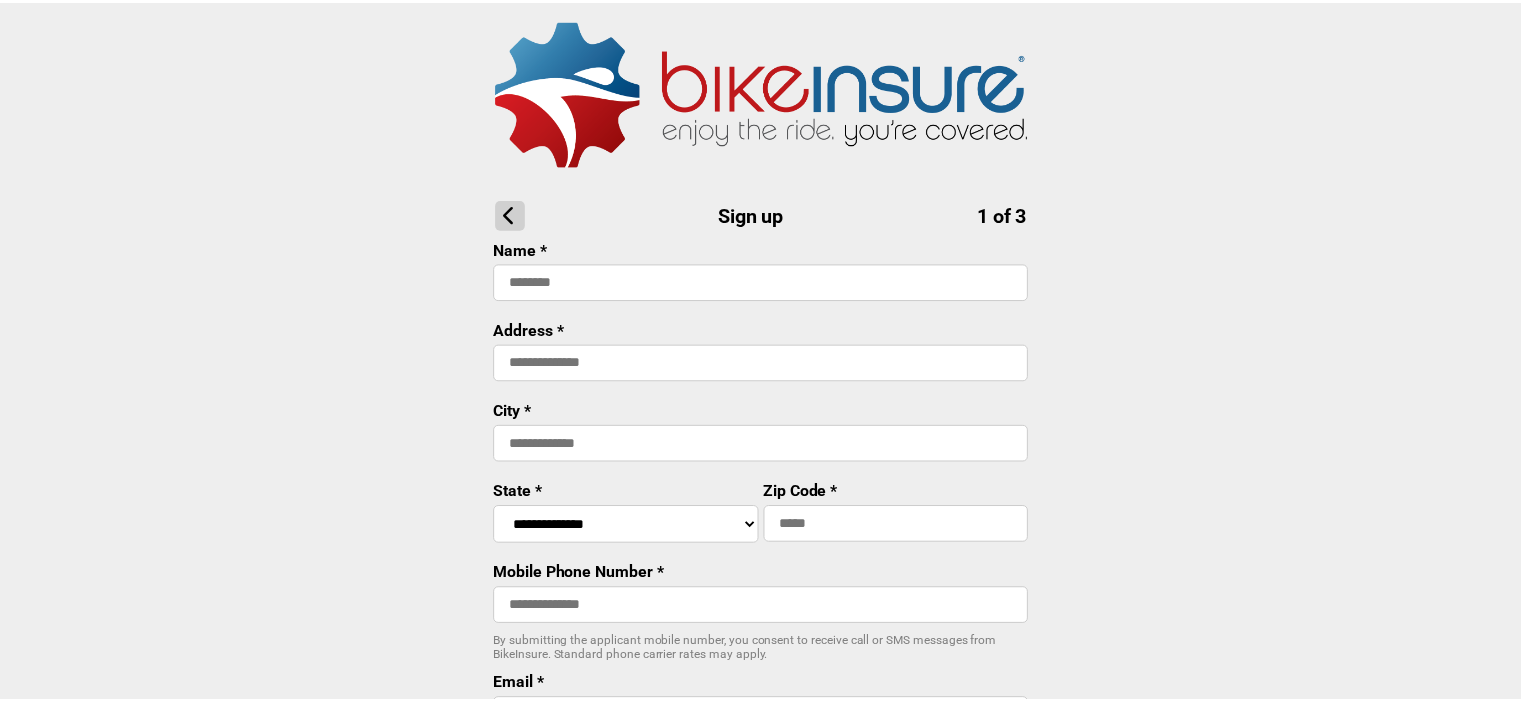 scroll, scrollTop: 0, scrollLeft: 0, axis: both 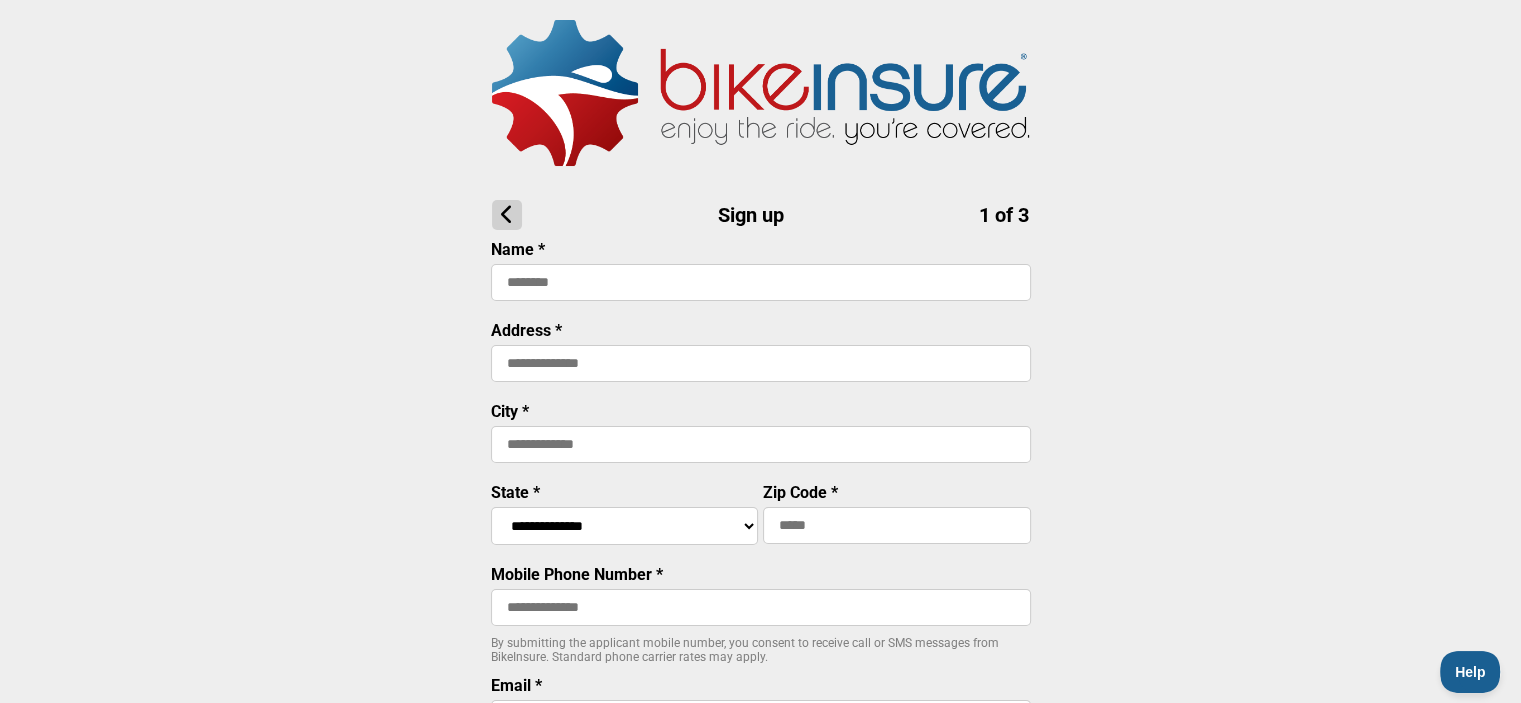 click at bounding box center [761, 282] 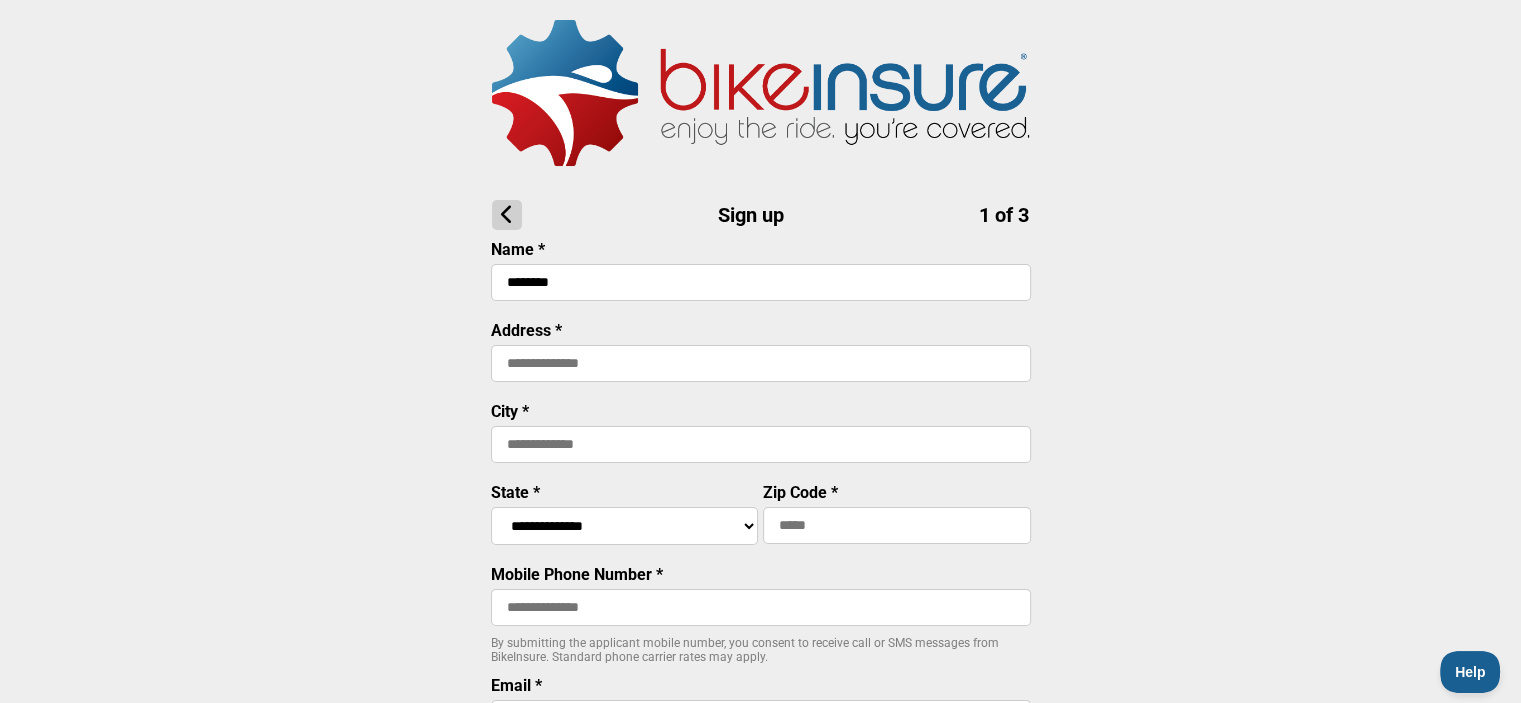 type on "********" 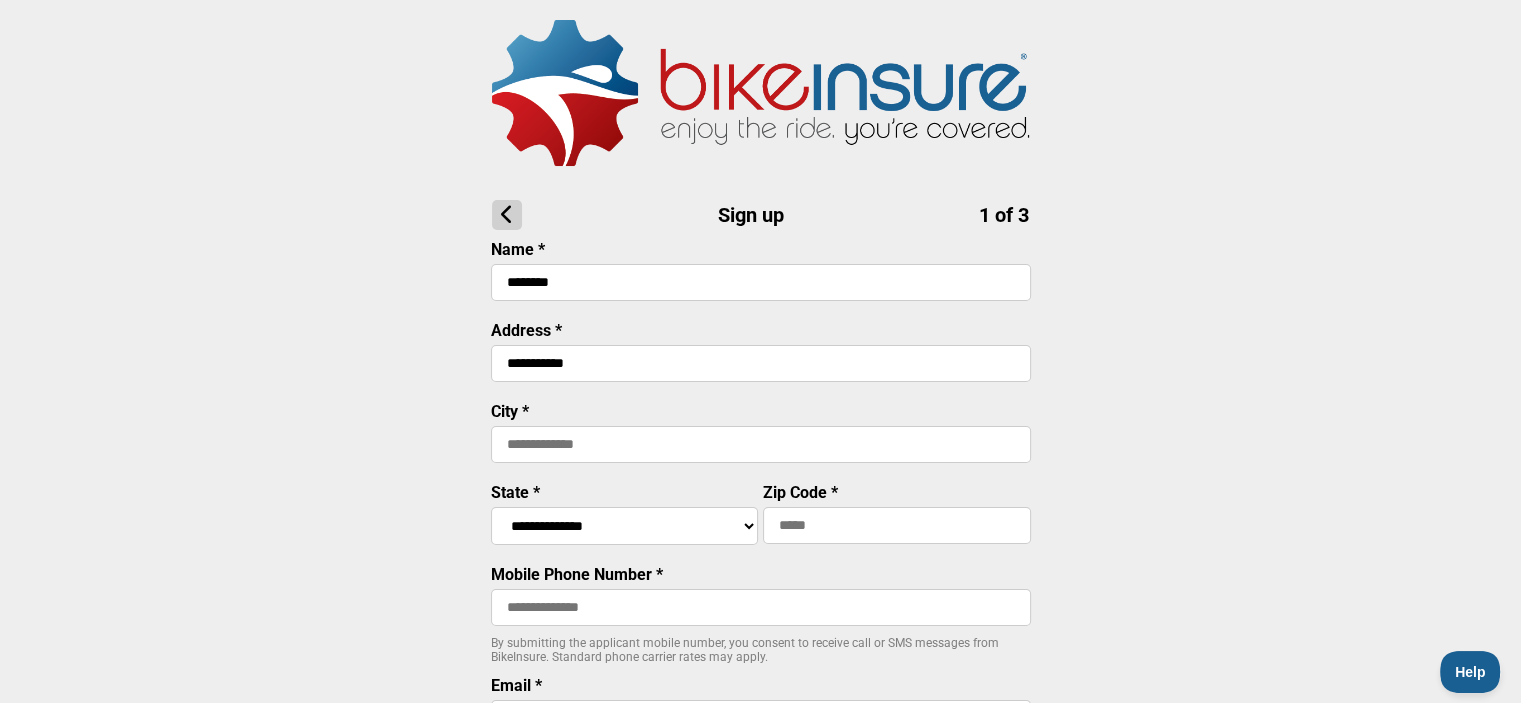 type on "**********" 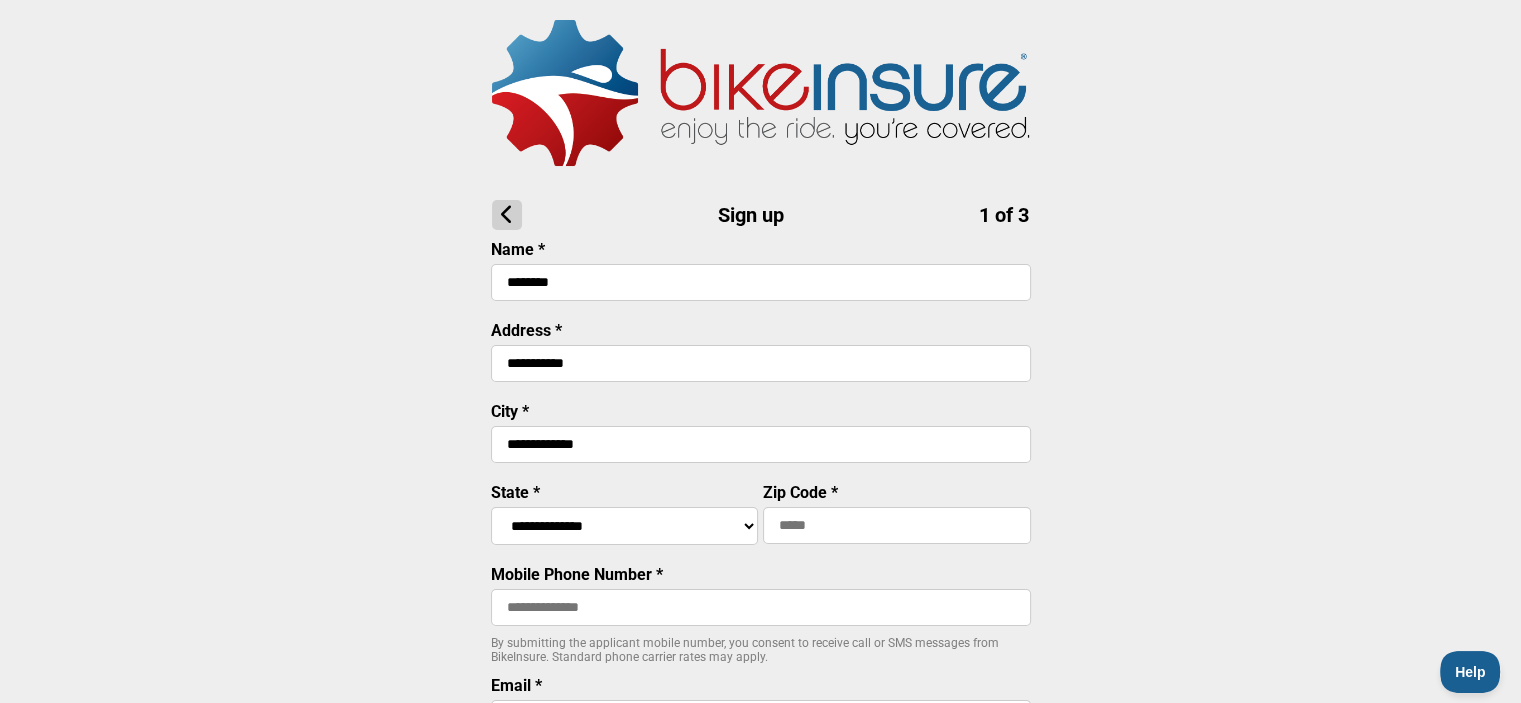 type on "**********" 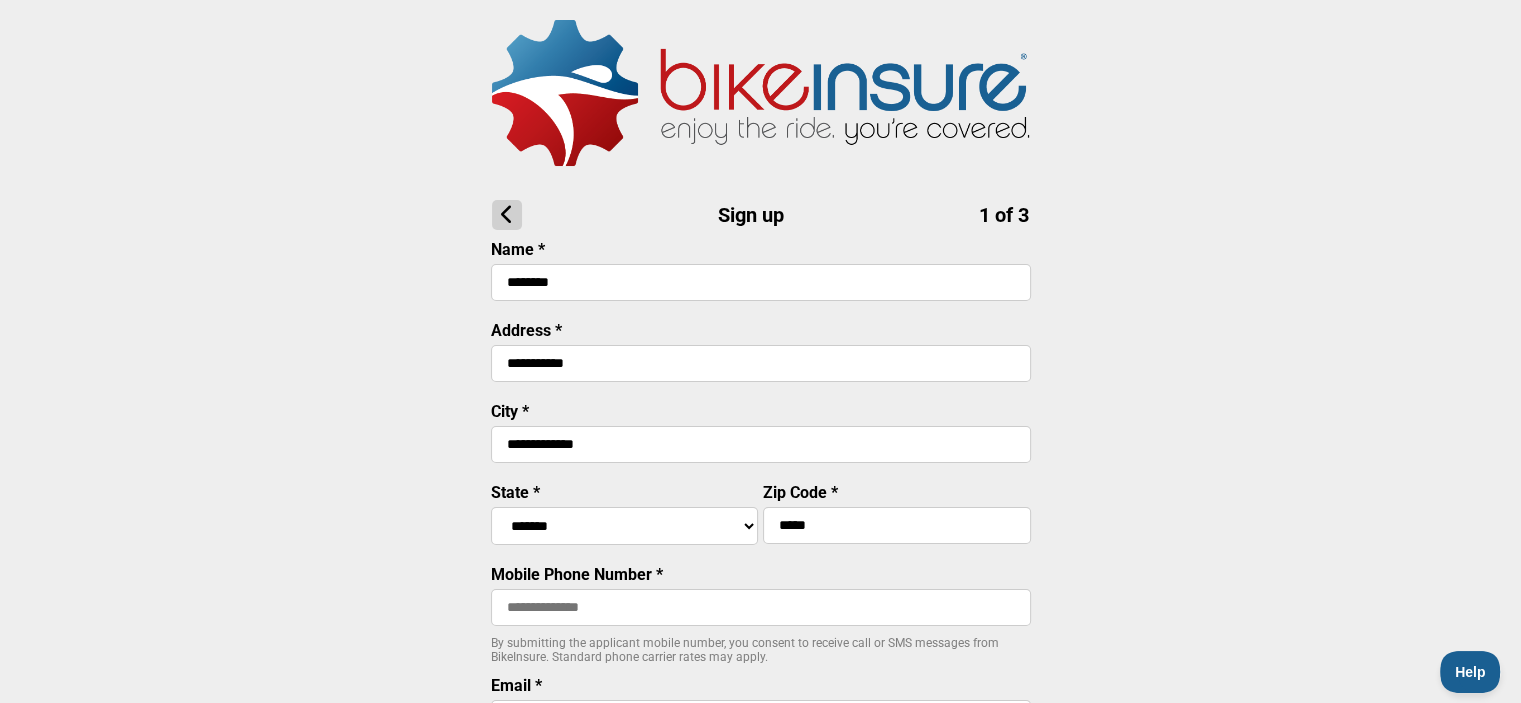 type on "*****" 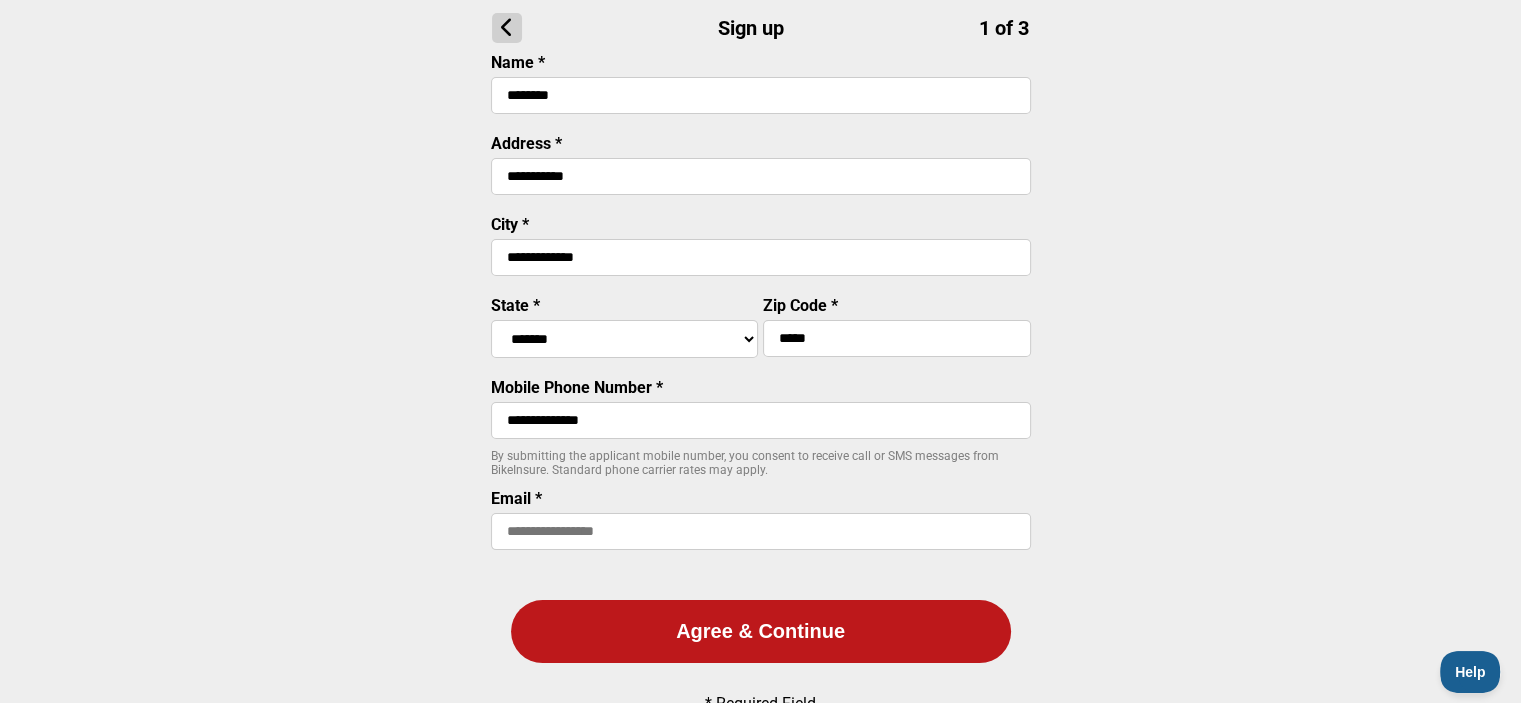 scroll, scrollTop: 200, scrollLeft: 0, axis: vertical 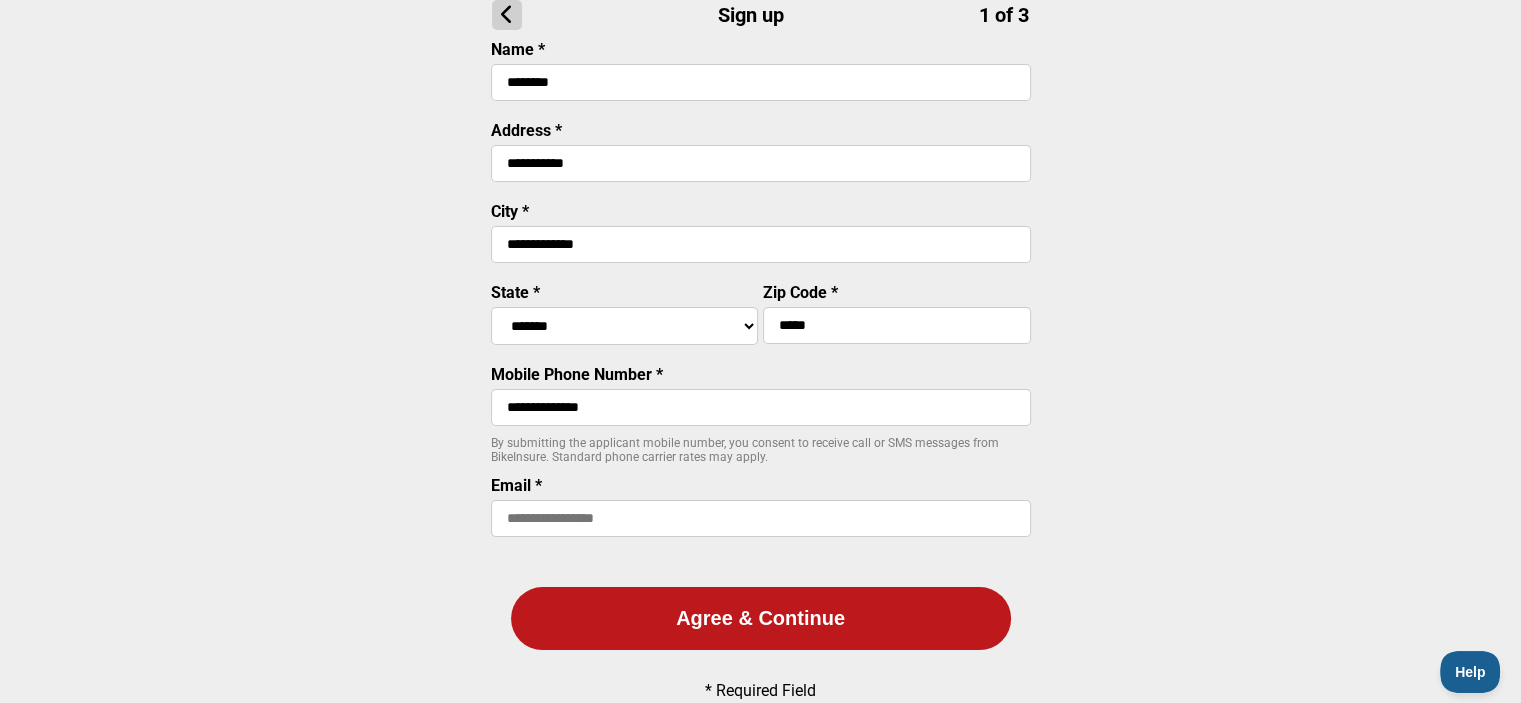 type on "**********" 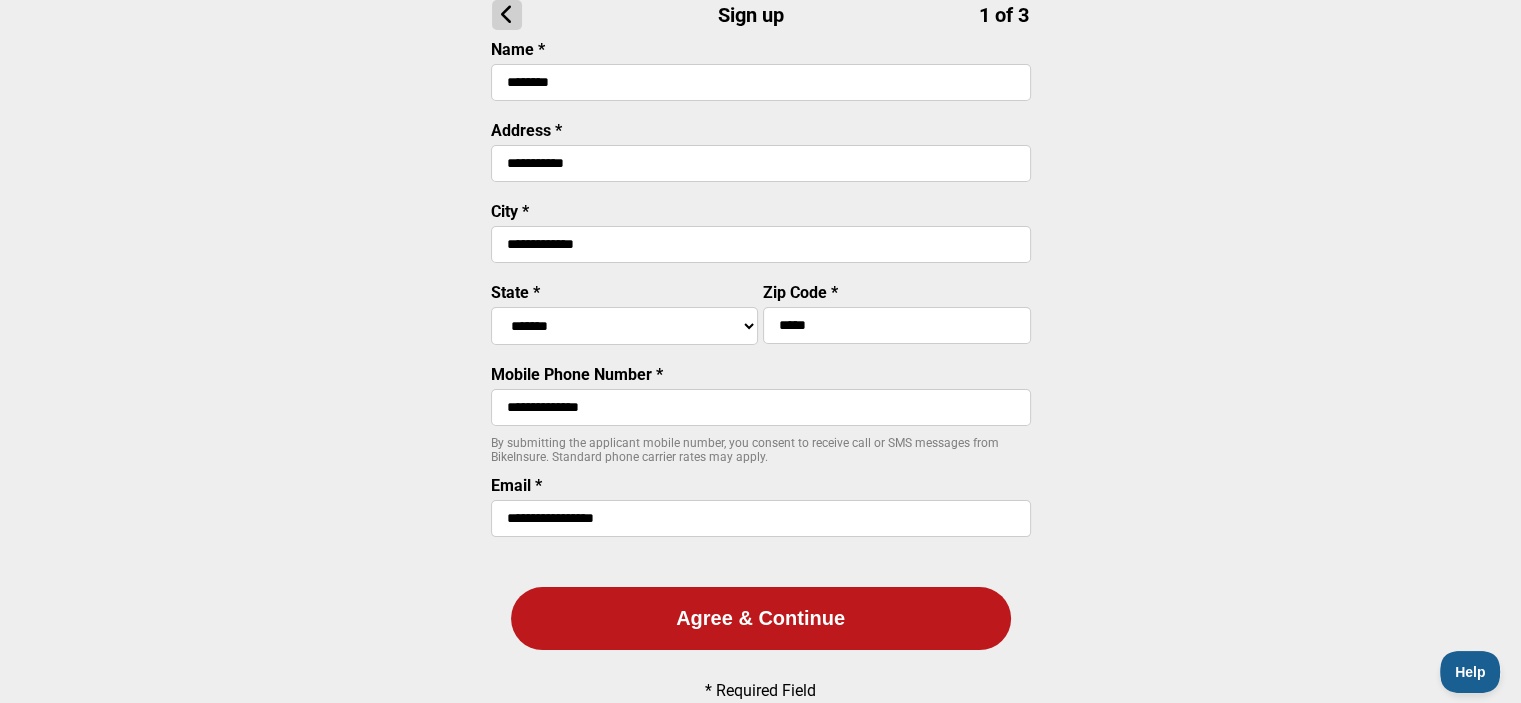type on "**********" 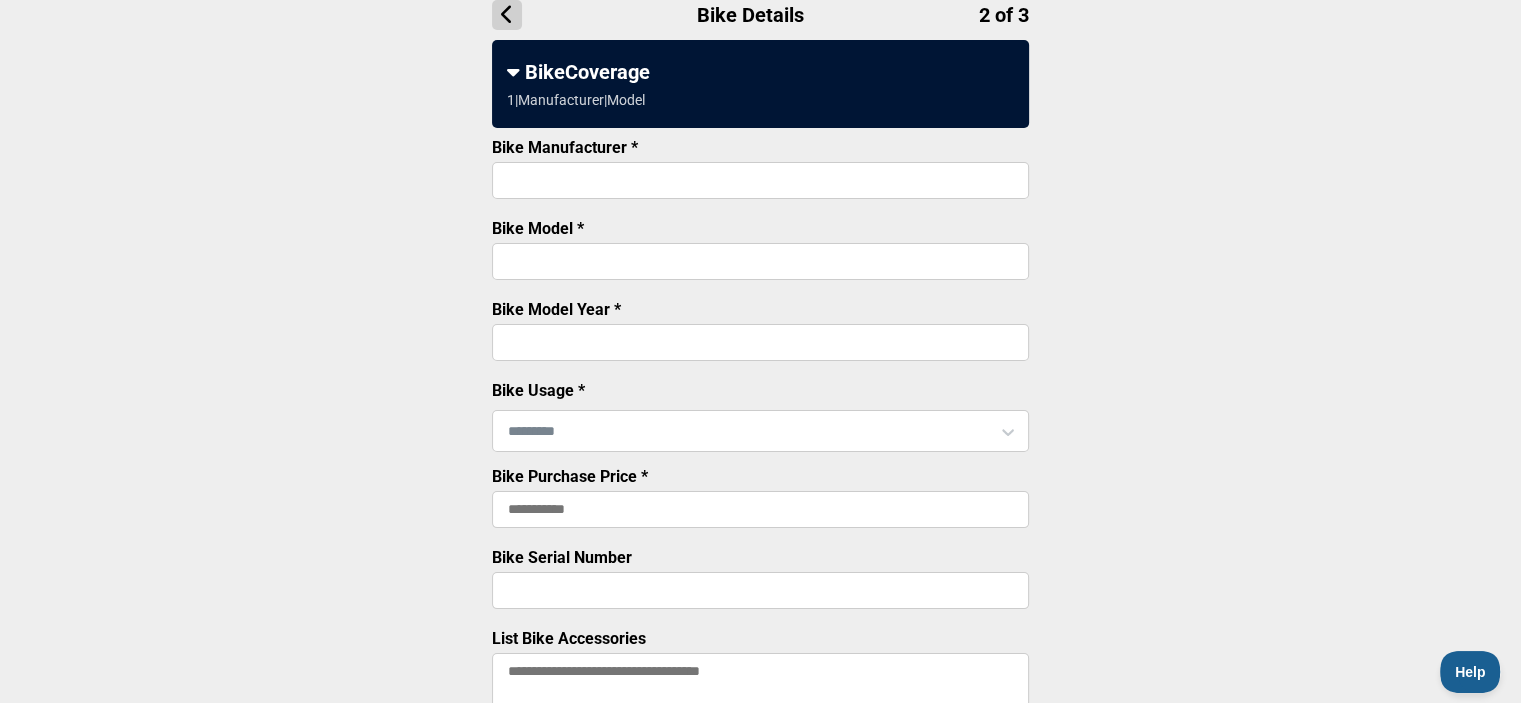 scroll, scrollTop: 0, scrollLeft: 0, axis: both 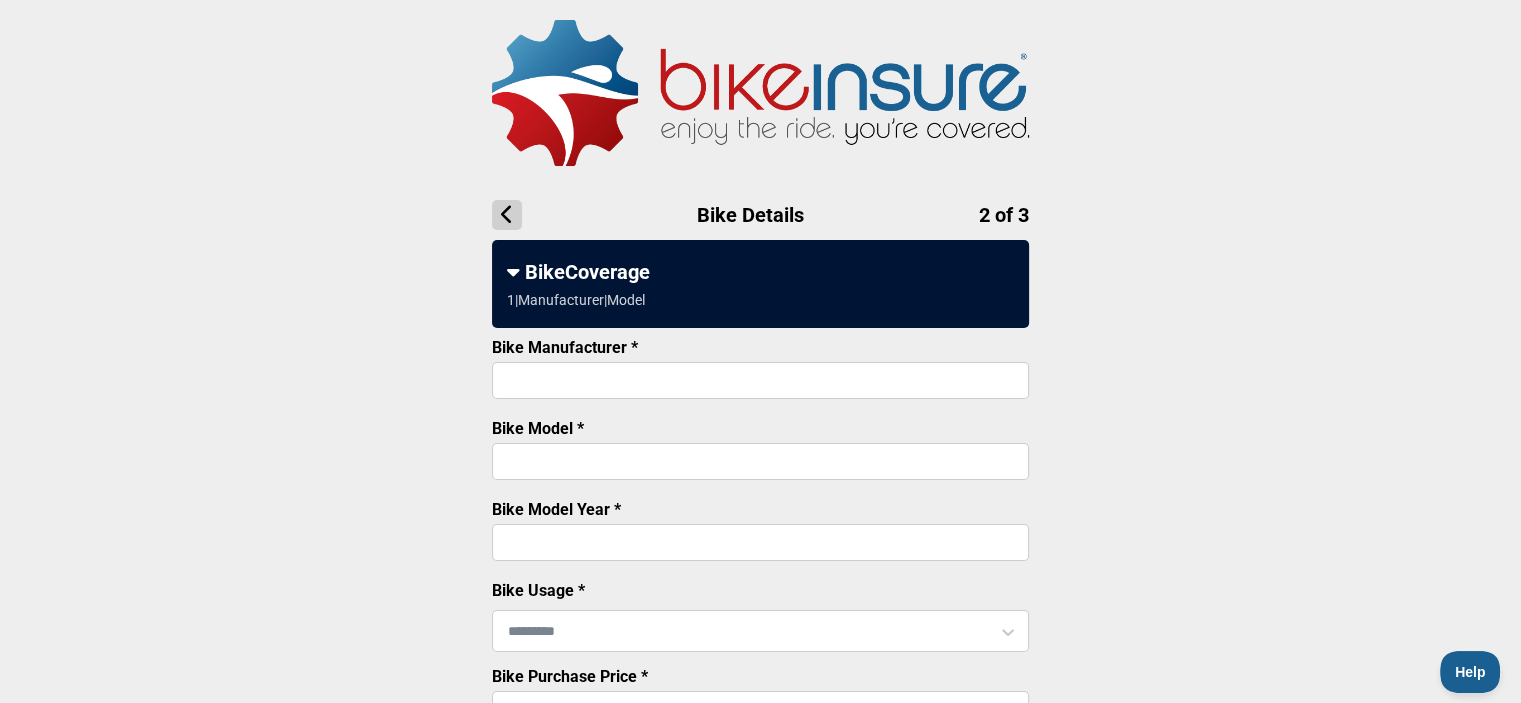 click on "Bike Manufacturer   *" at bounding box center (760, 380) 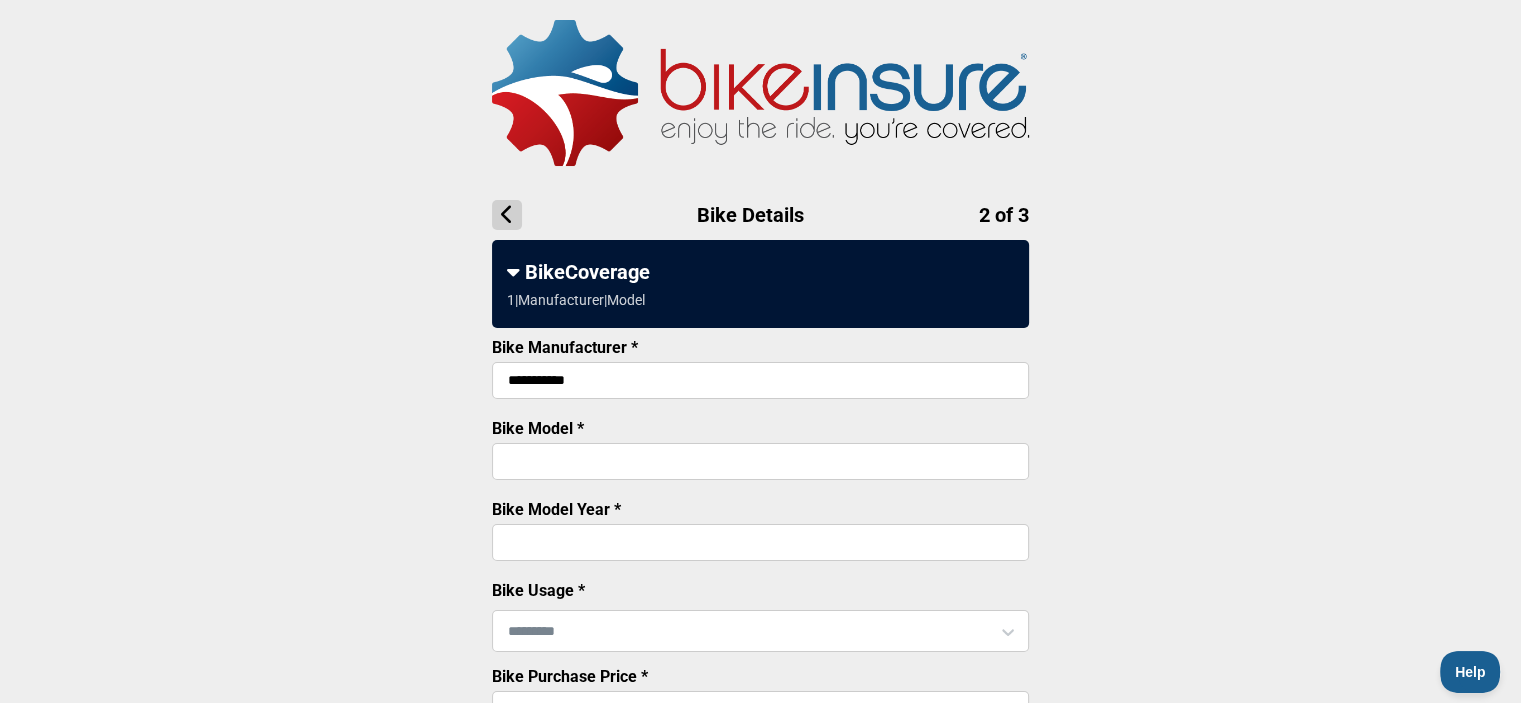 type on "**********" 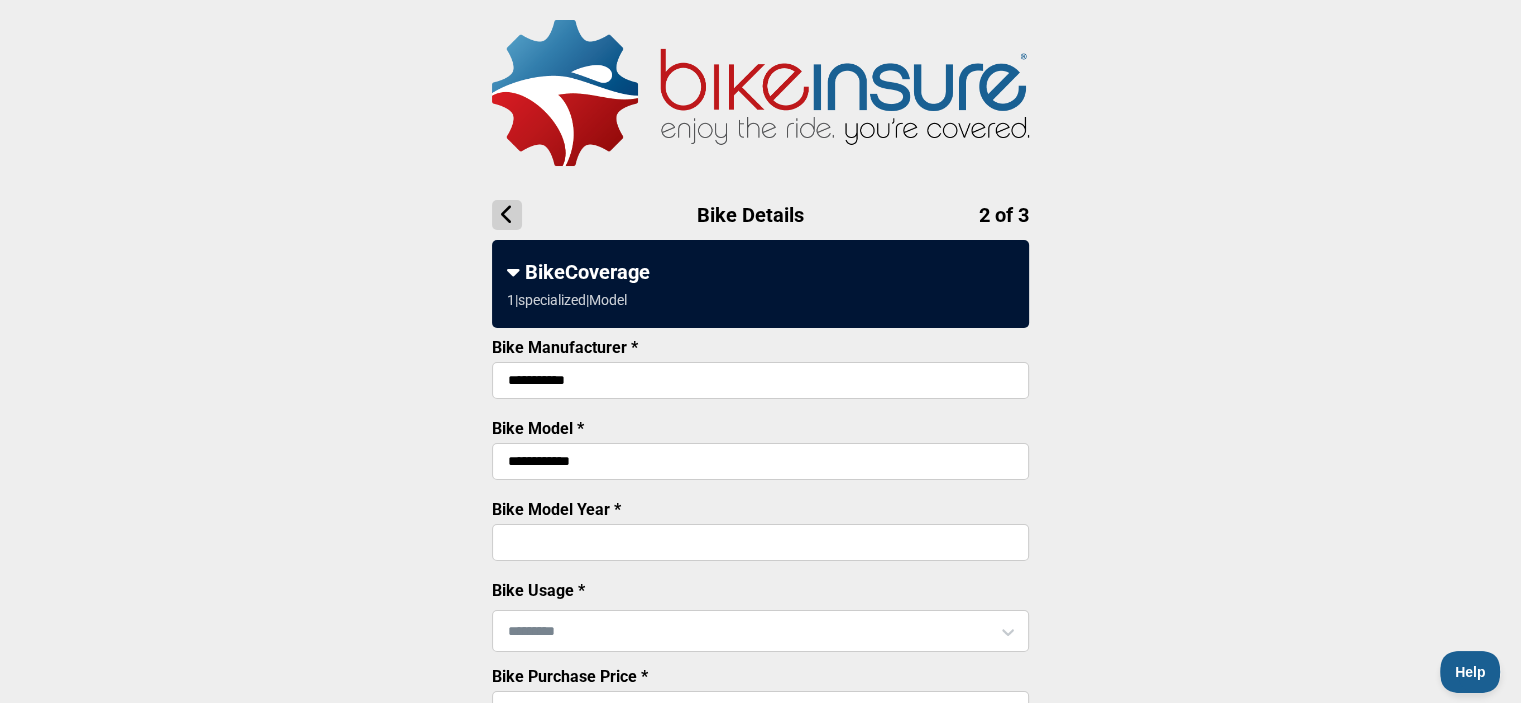 type on "**********" 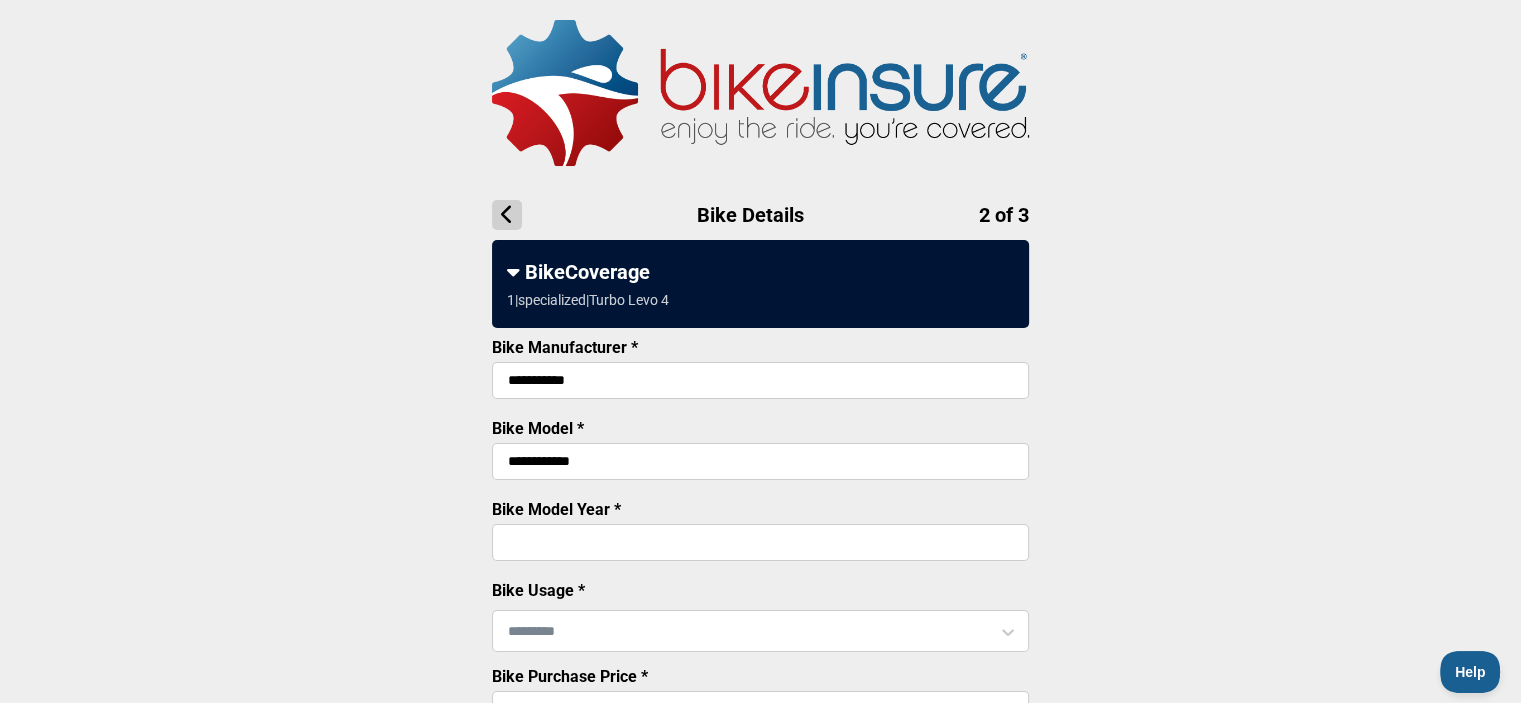 type on "****" 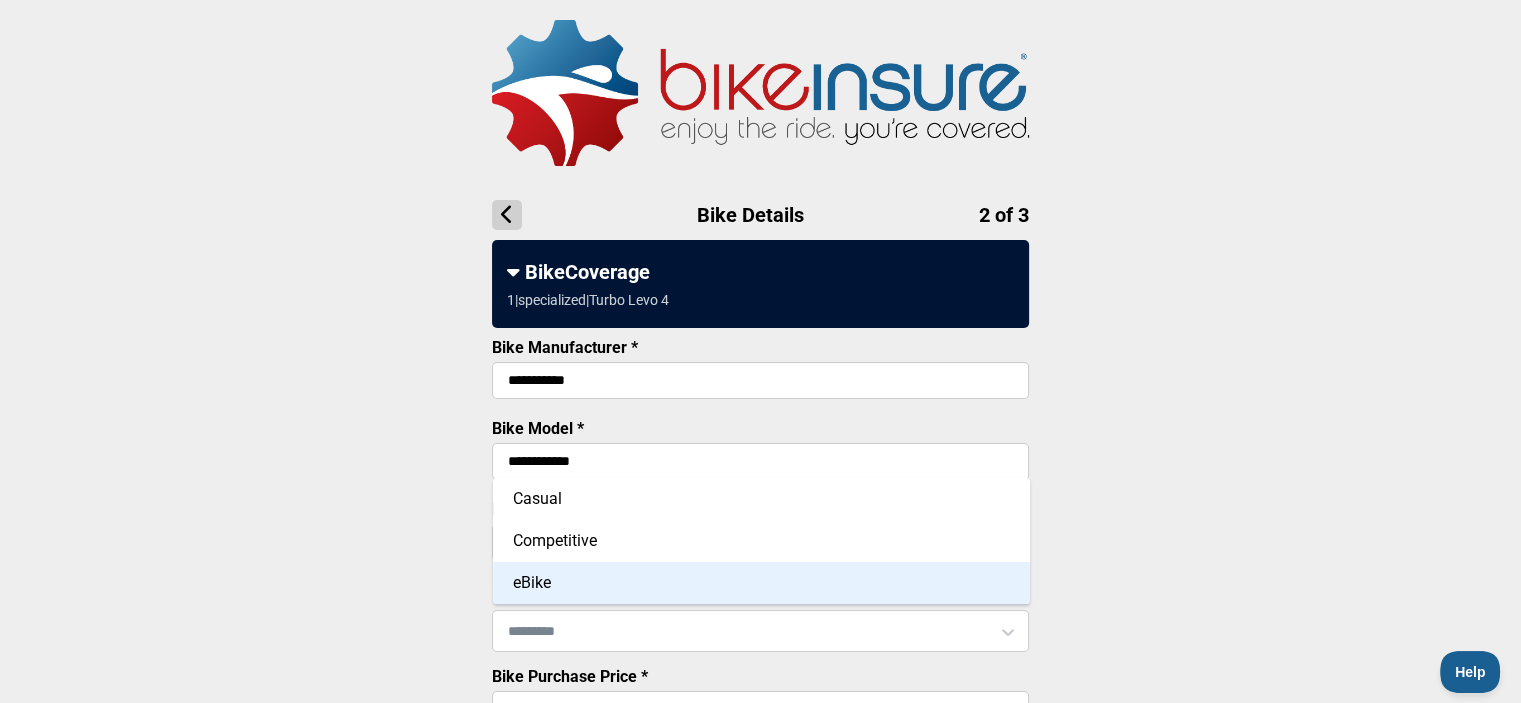 click on "eBike" at bounding box center [761, 583] 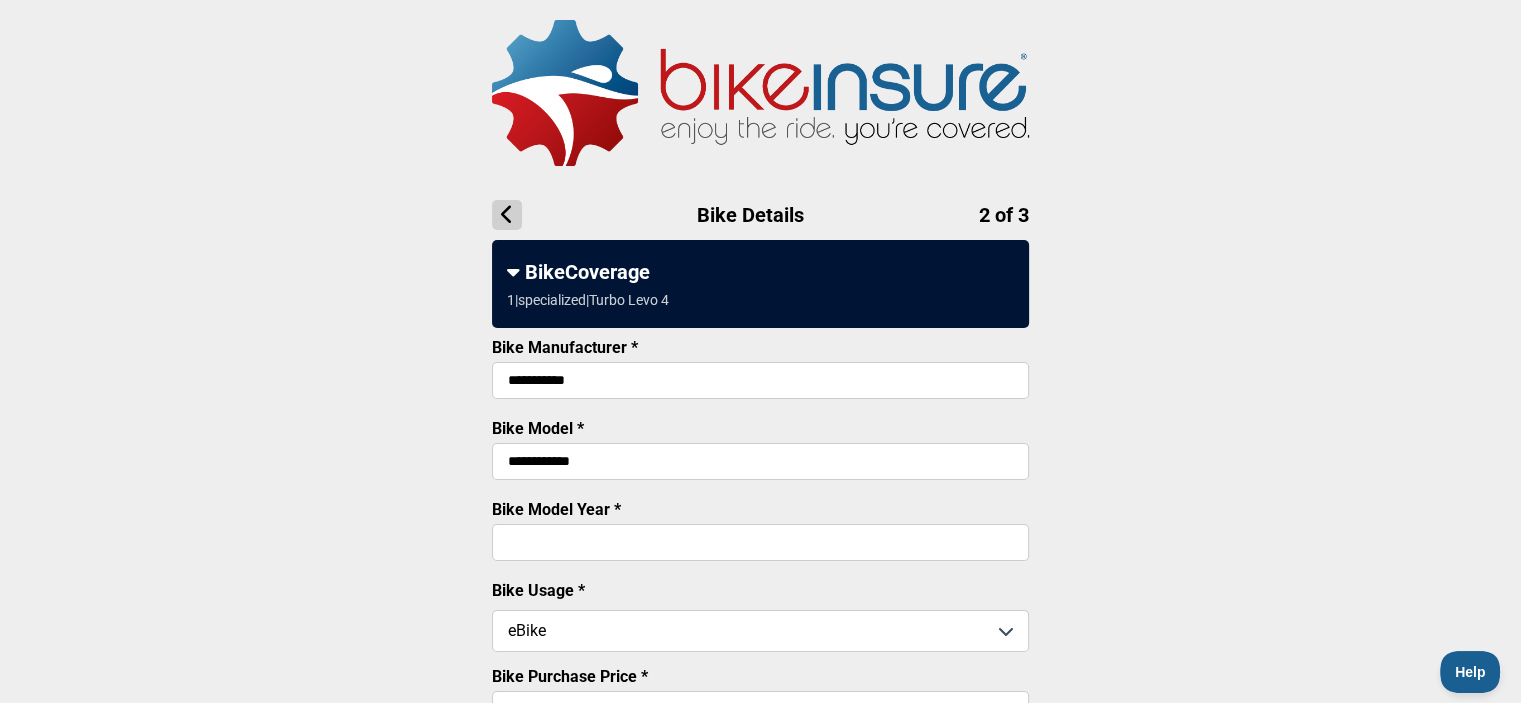 click on "**********" at bounding box center (760, 731) 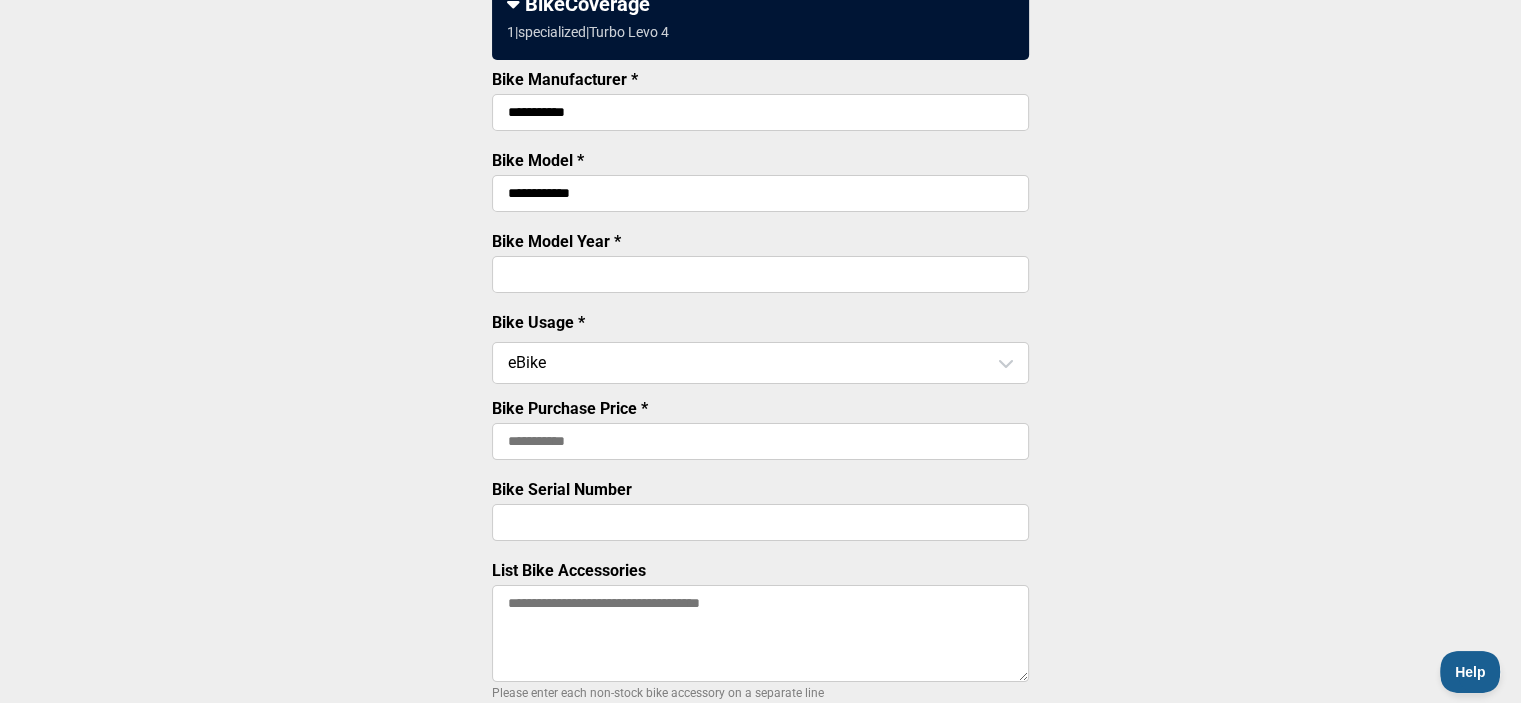 scroll, scrollTop: 300, scrollLeft: 0, axis: vertical 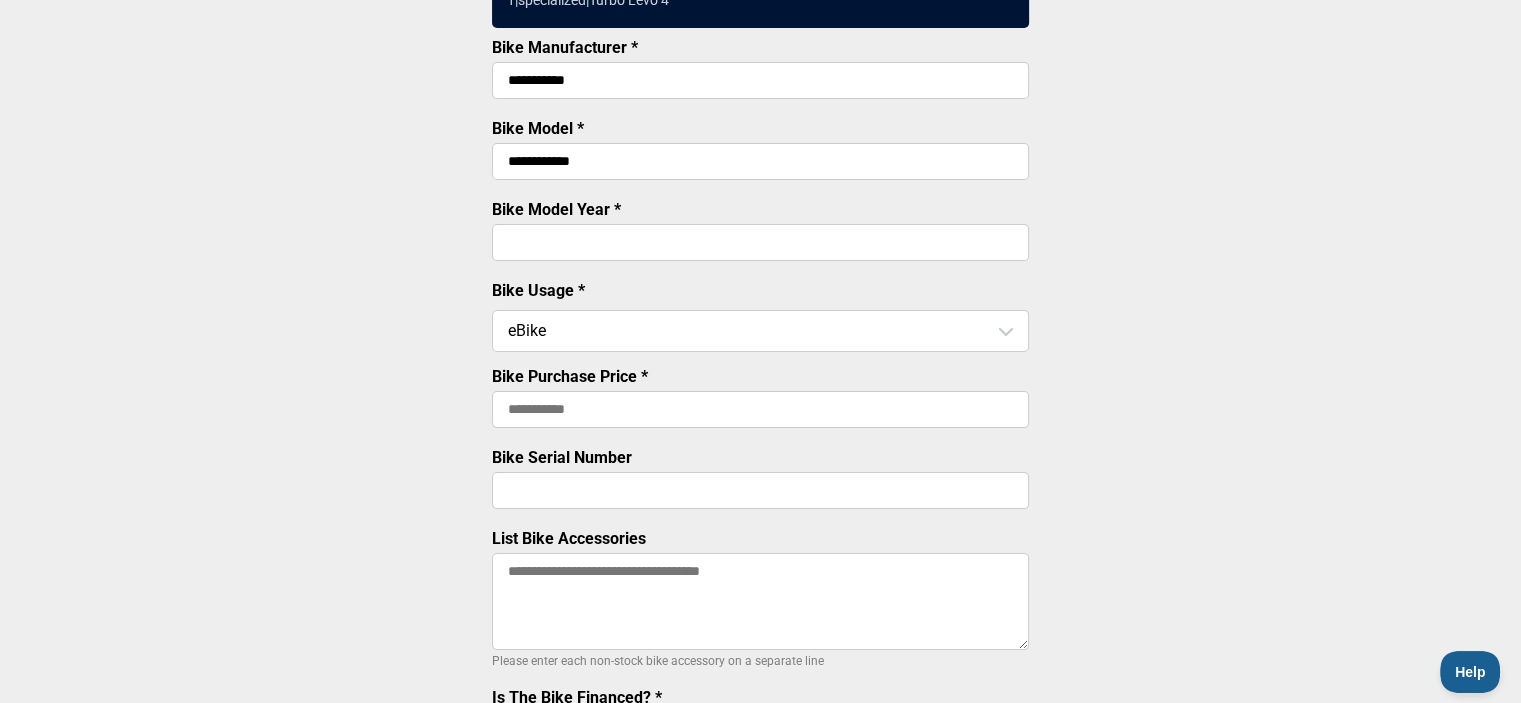 click on "Bike Purchase Price   *" at bounding box center [760, 409] 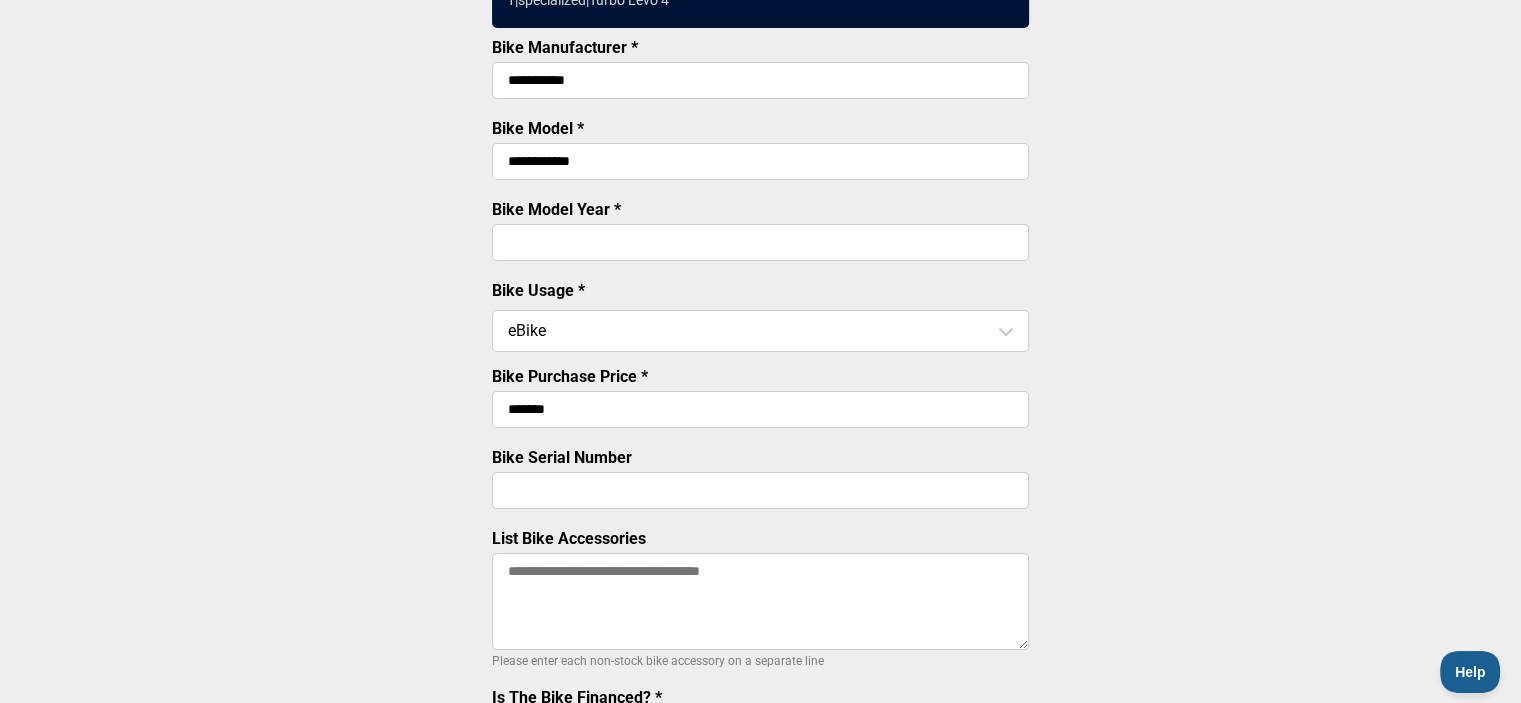 drag, startPoint x: 586, startPoint y: 415, endPoint x: 449, endPoint y: 427, distance: 137.52454 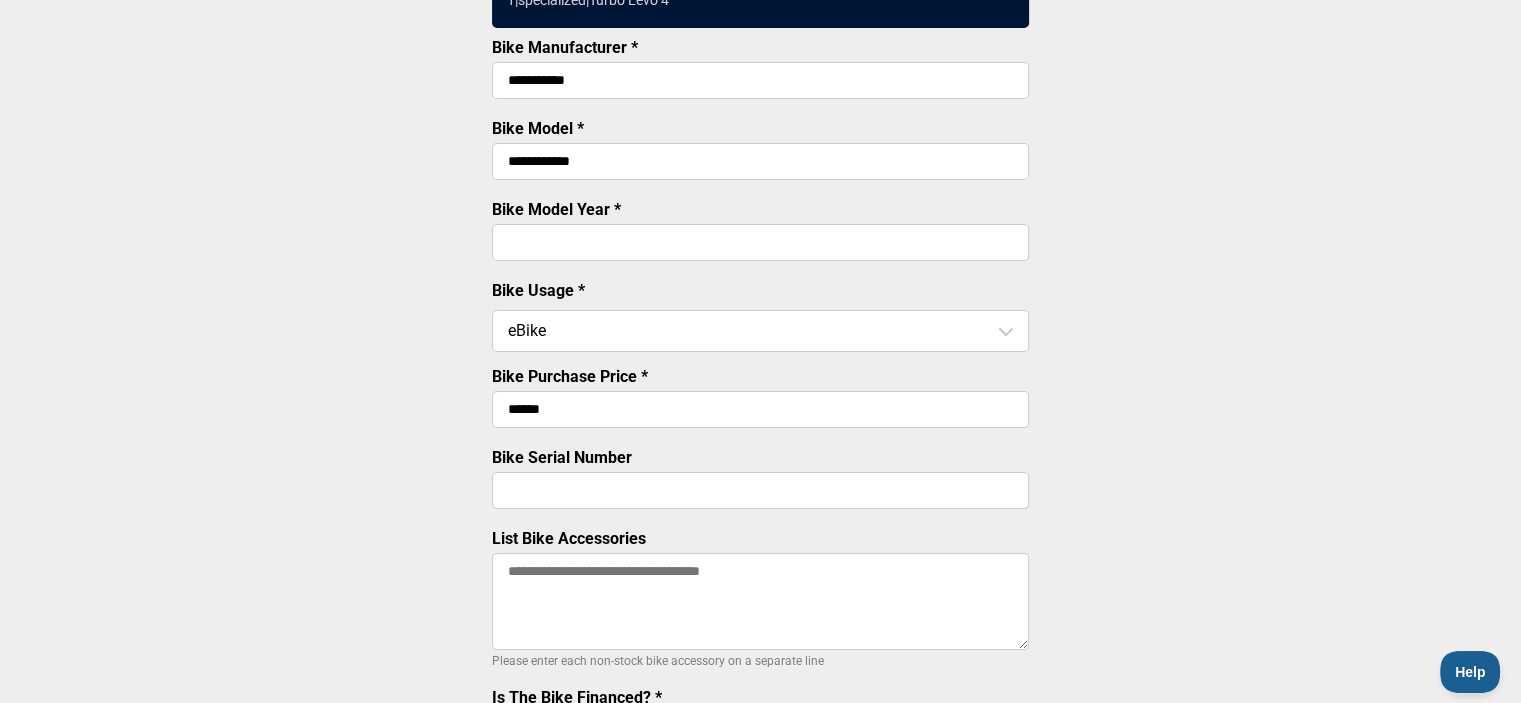 type on "******" 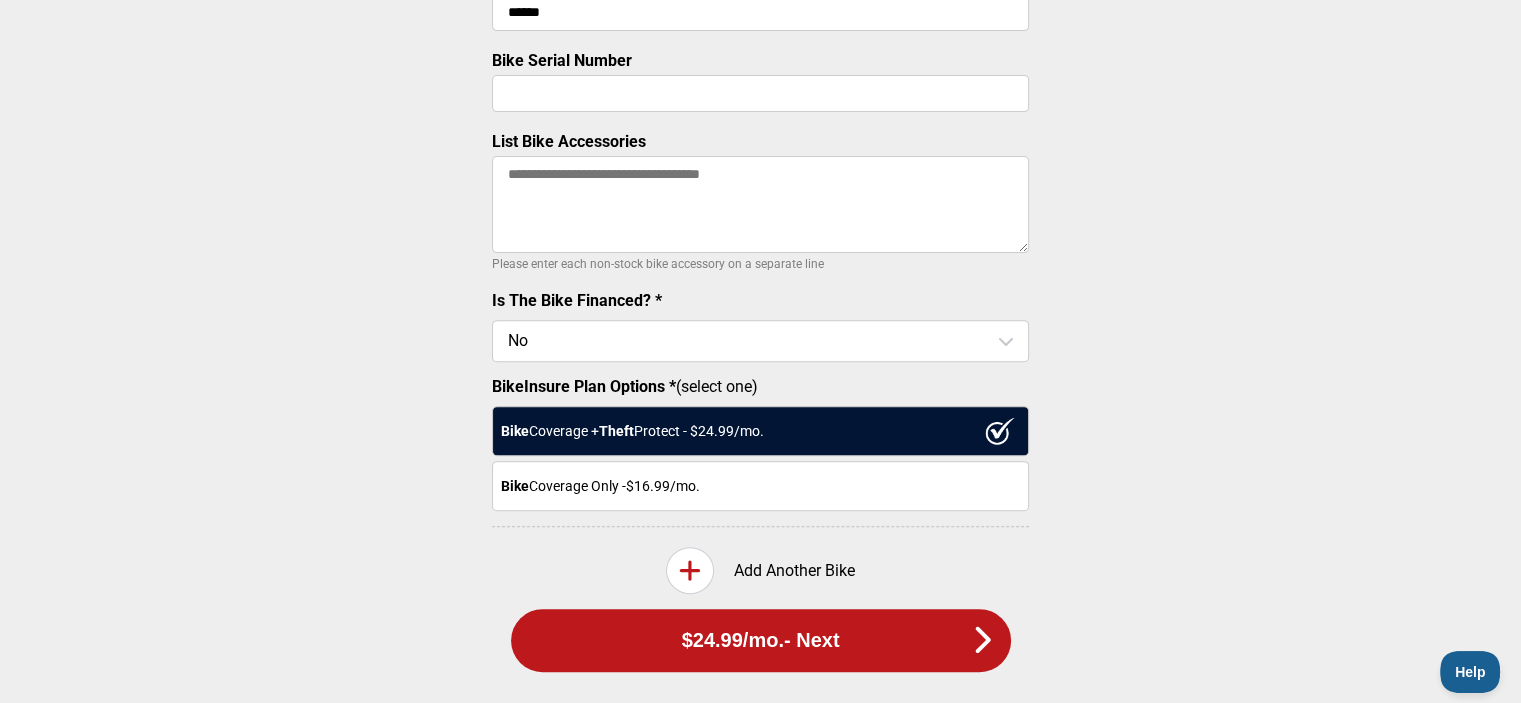 scroll, scrollTop: 700, scrollLeft: 0, axis: vertical 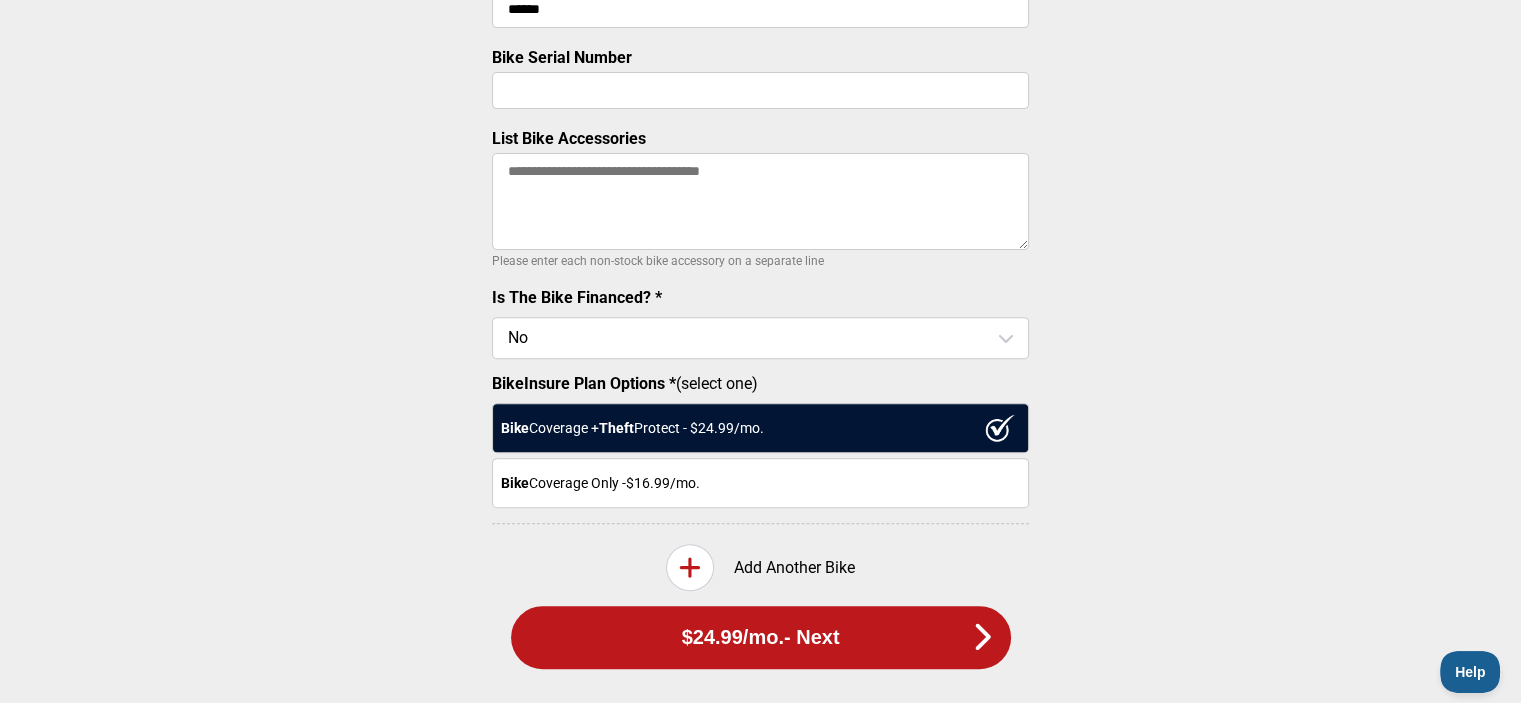 click on "Bike Serial Number" at bounding box center [760, 90] 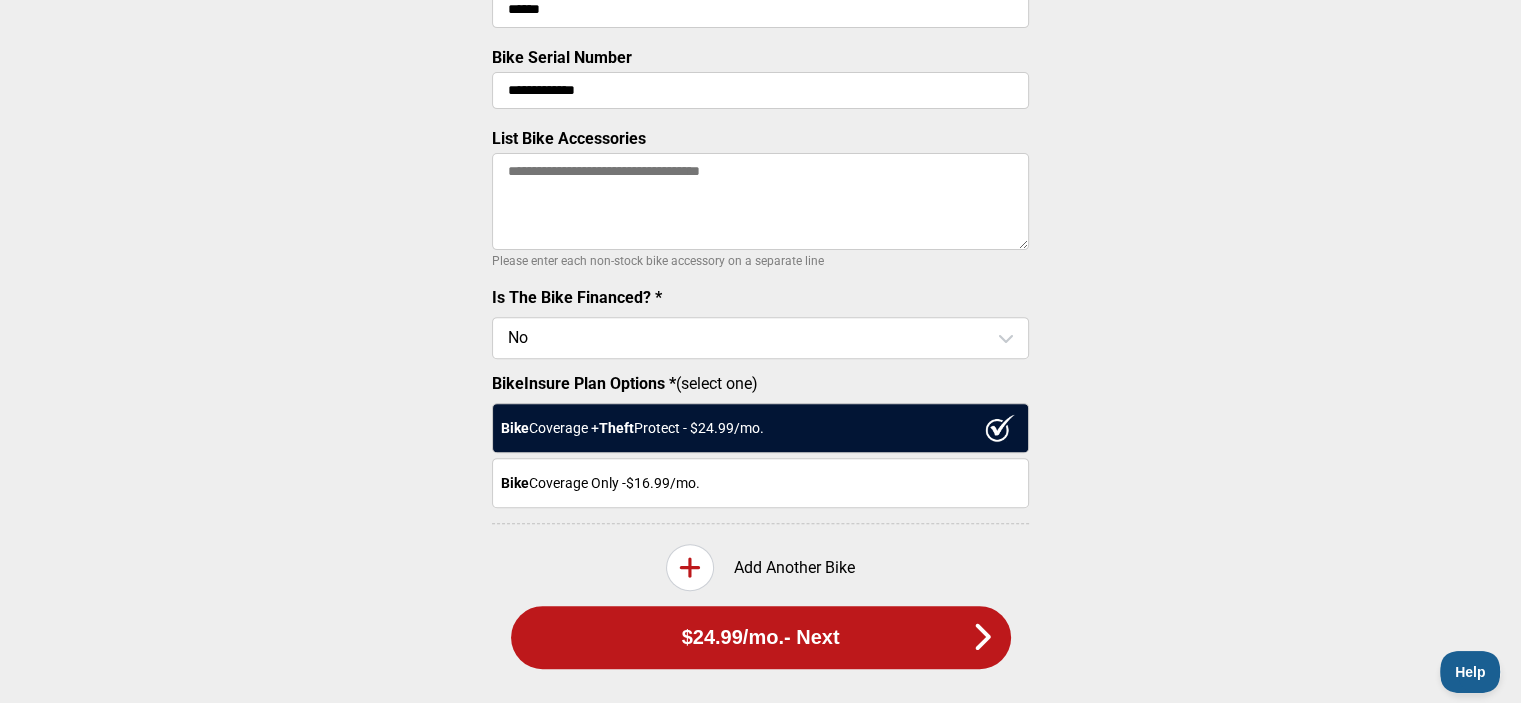 type on "**********" 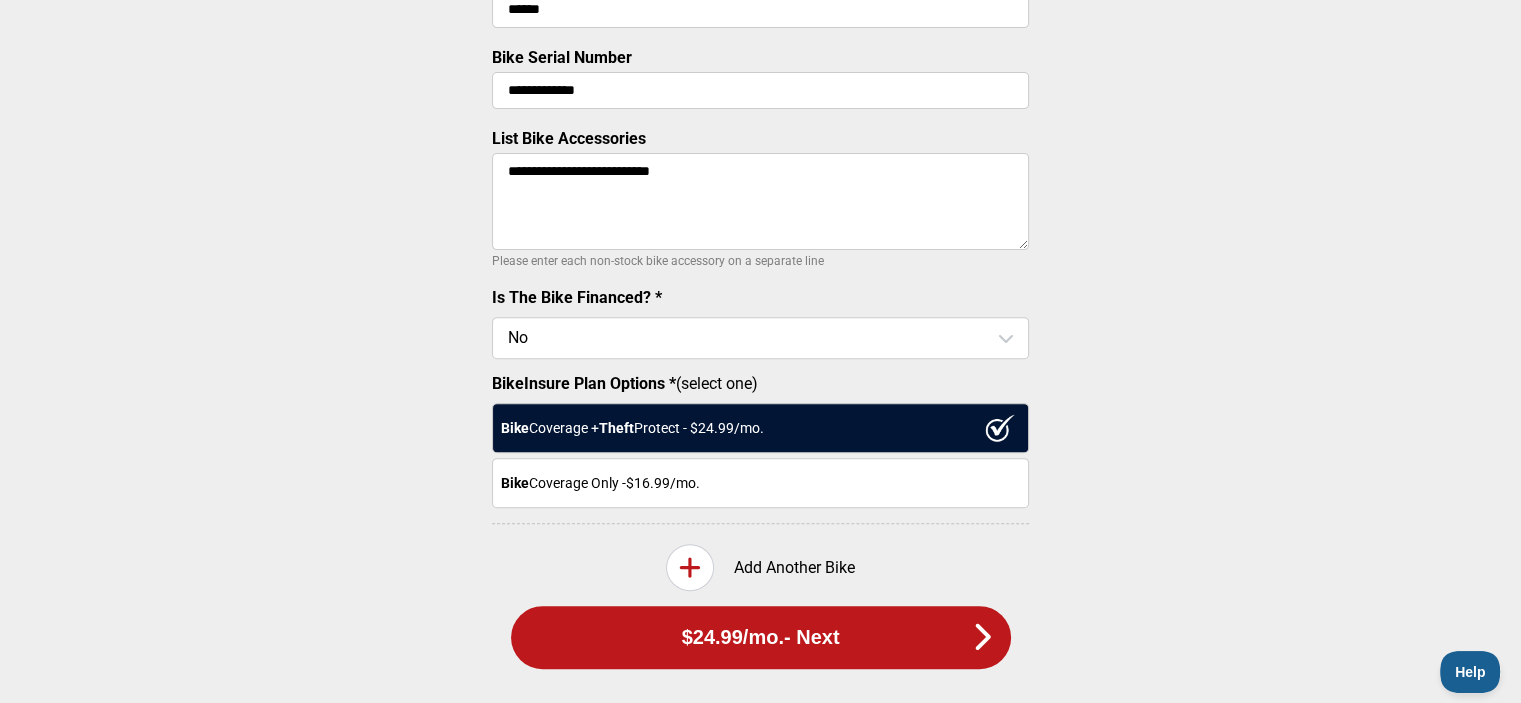 type on "**********" 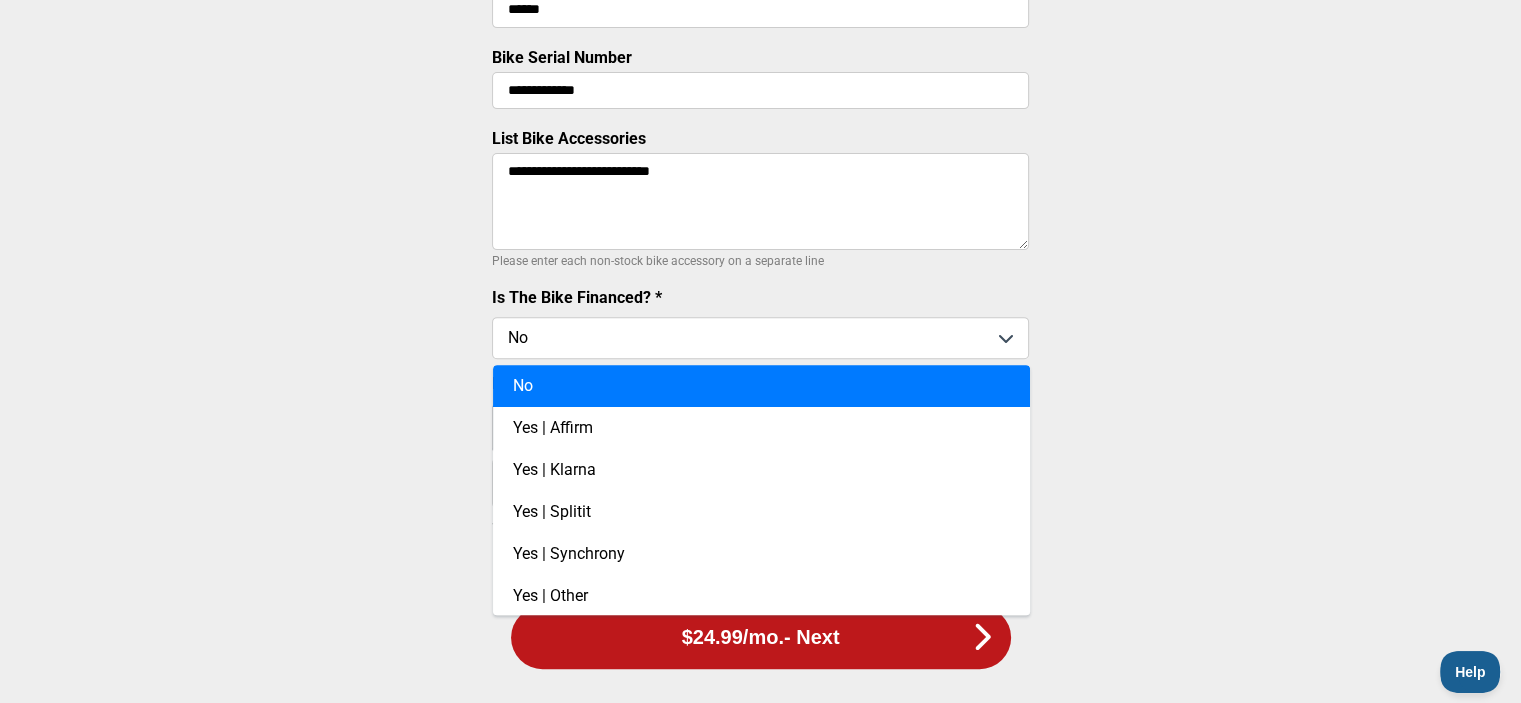 click at bounding box center [760, 338] 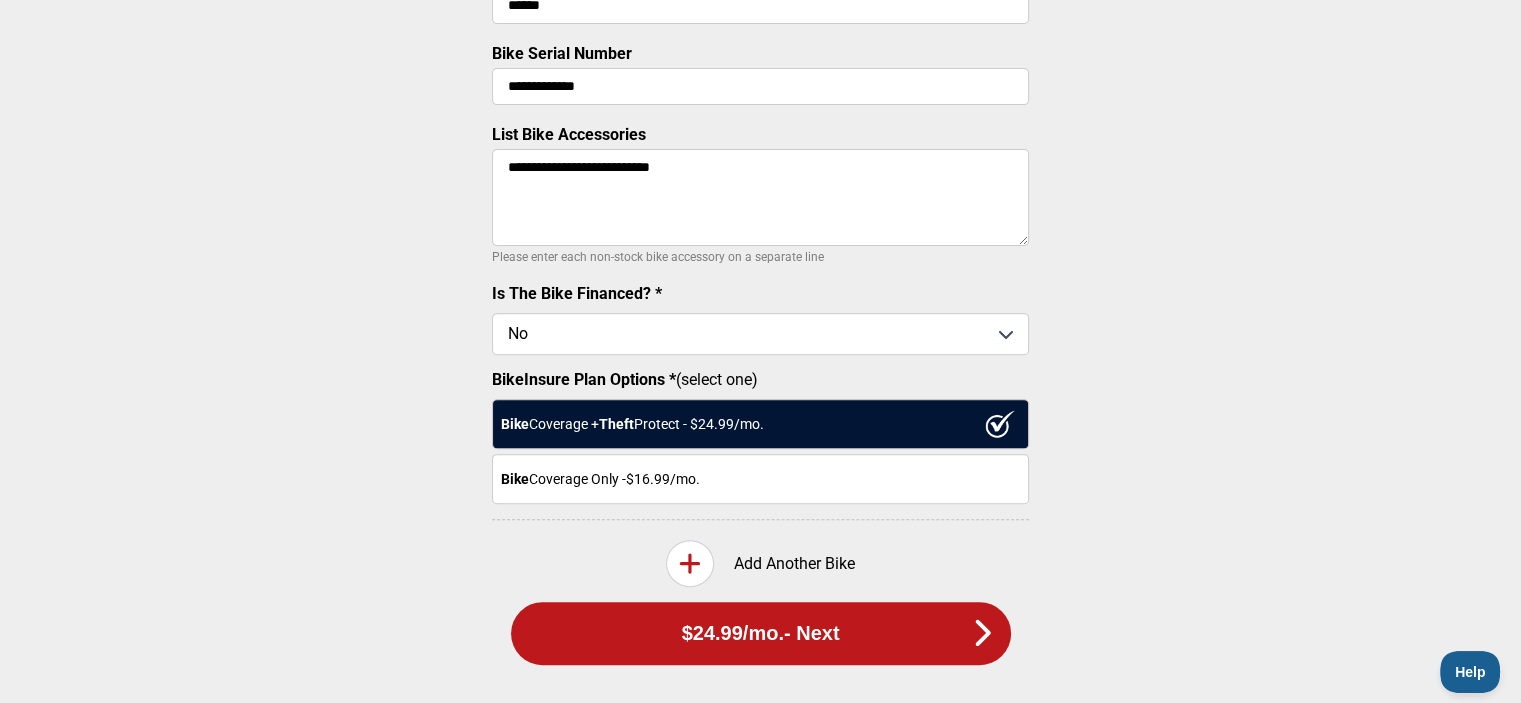 scroll, scrollTop: 778, scrollLeft: 0, axis: vertical 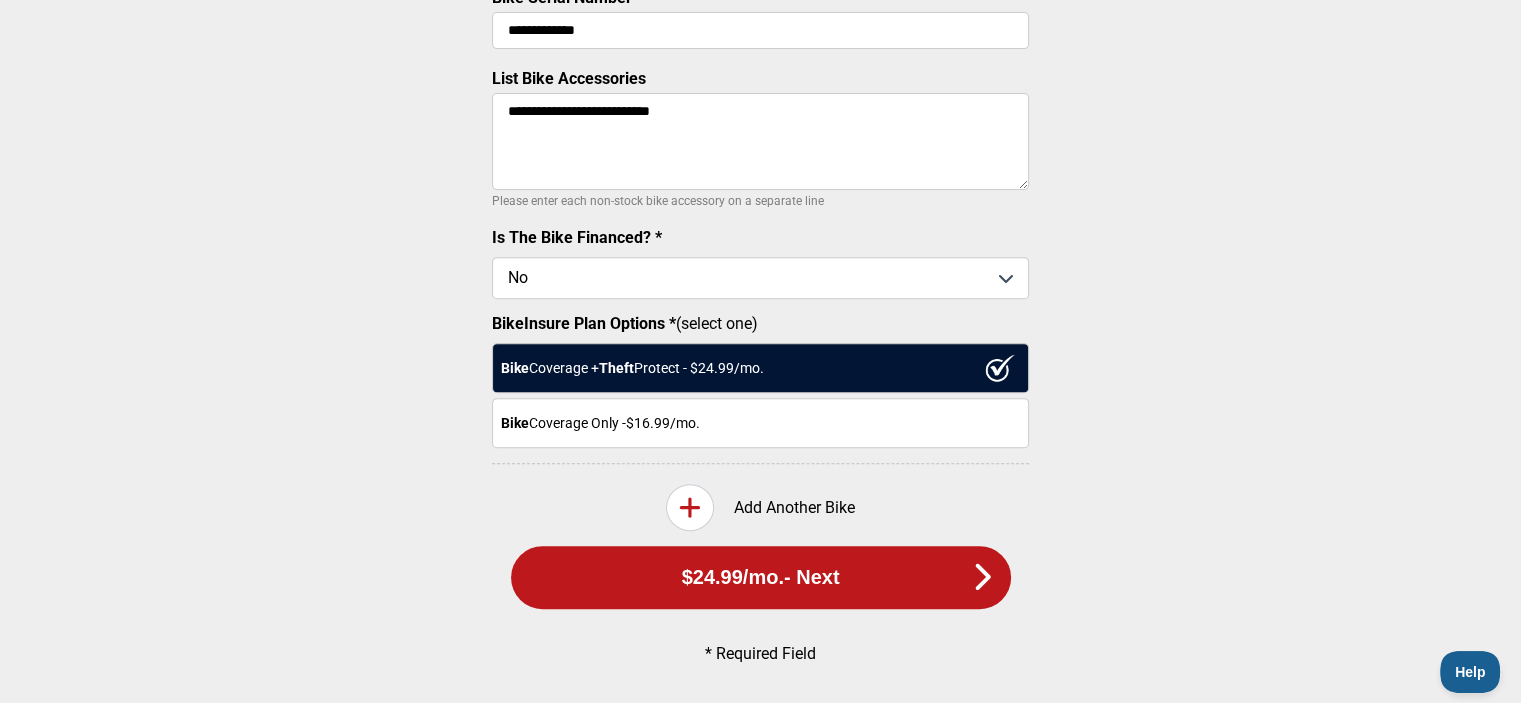 click at bounding box center (690, 507) 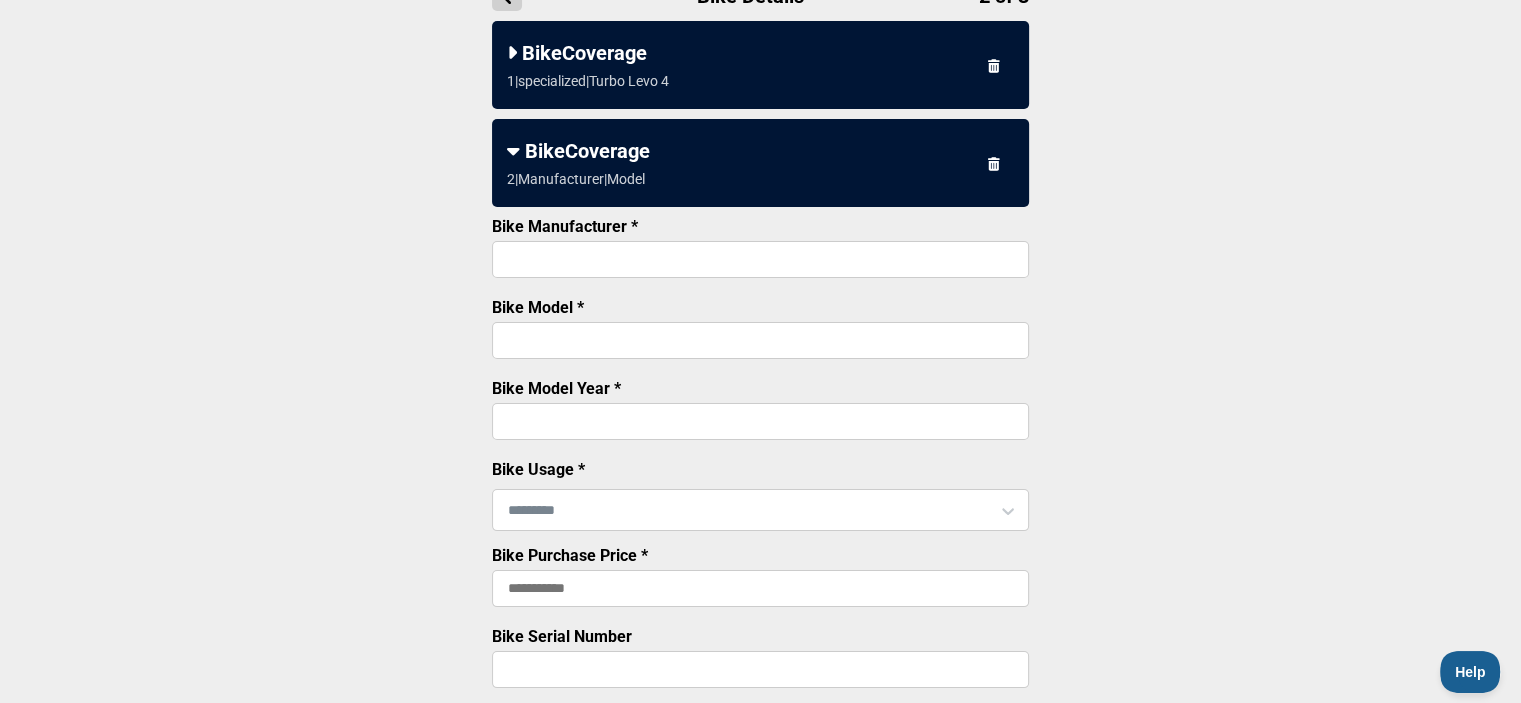 scroll, scrollTop: 178, scrollLeft: 0, axis: vertical 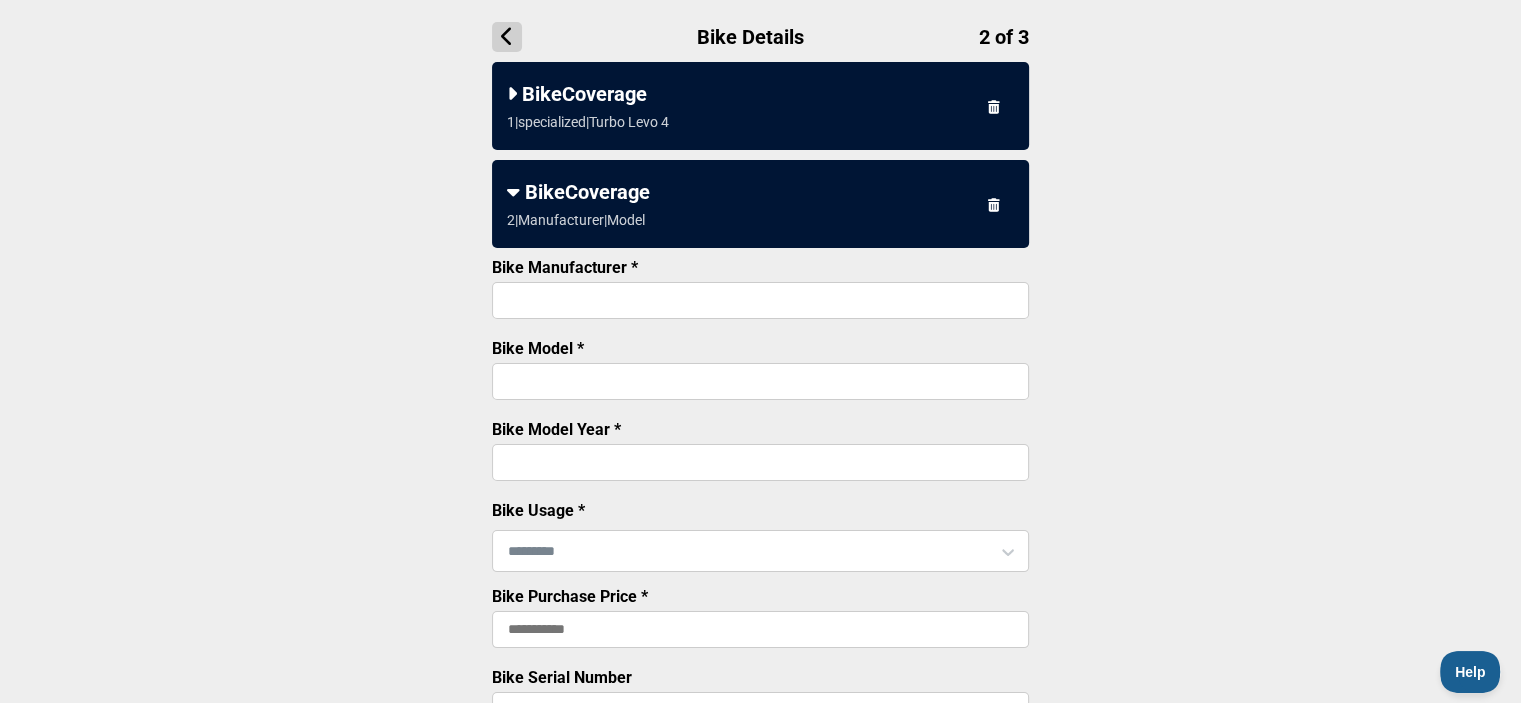 click on "Bike Manufacturer   *" at bounding box center (760, 300) 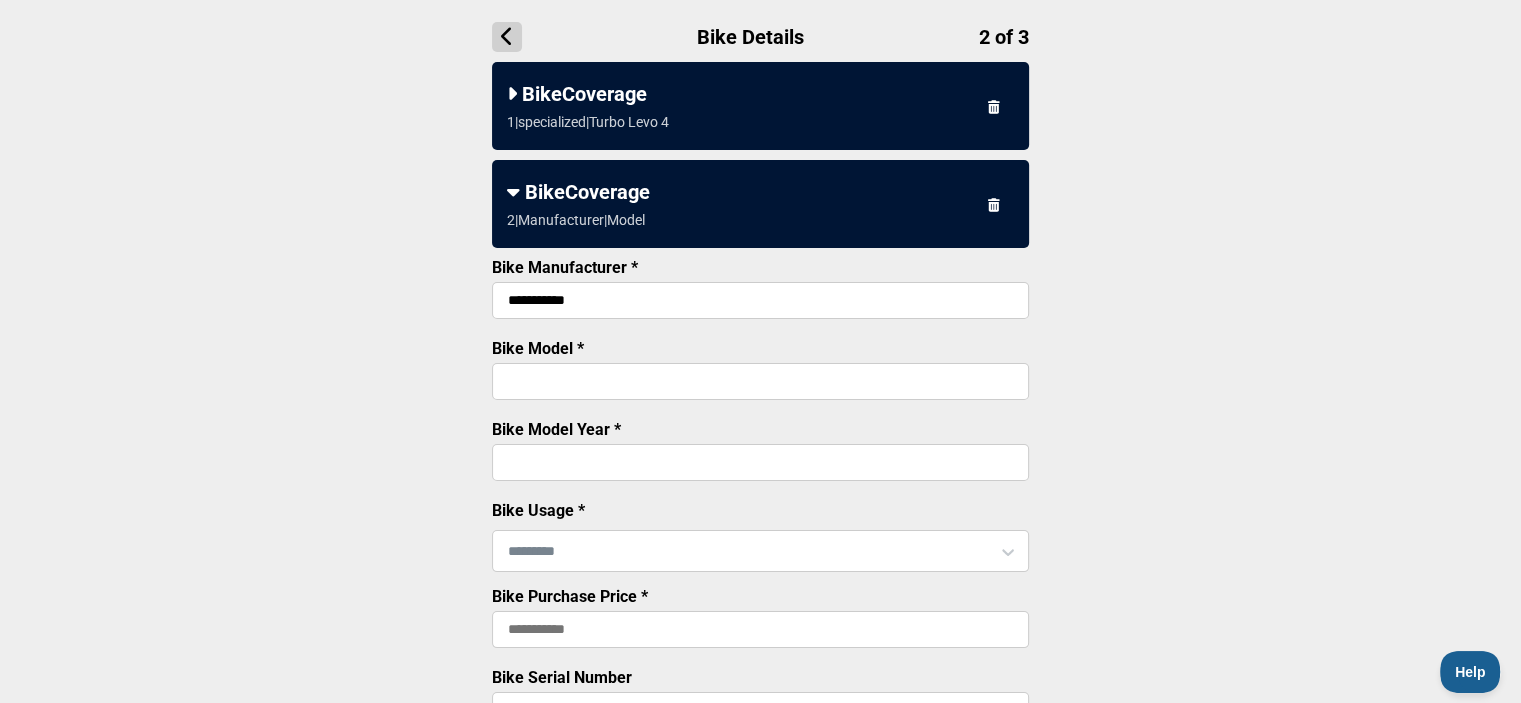 type on "**********" 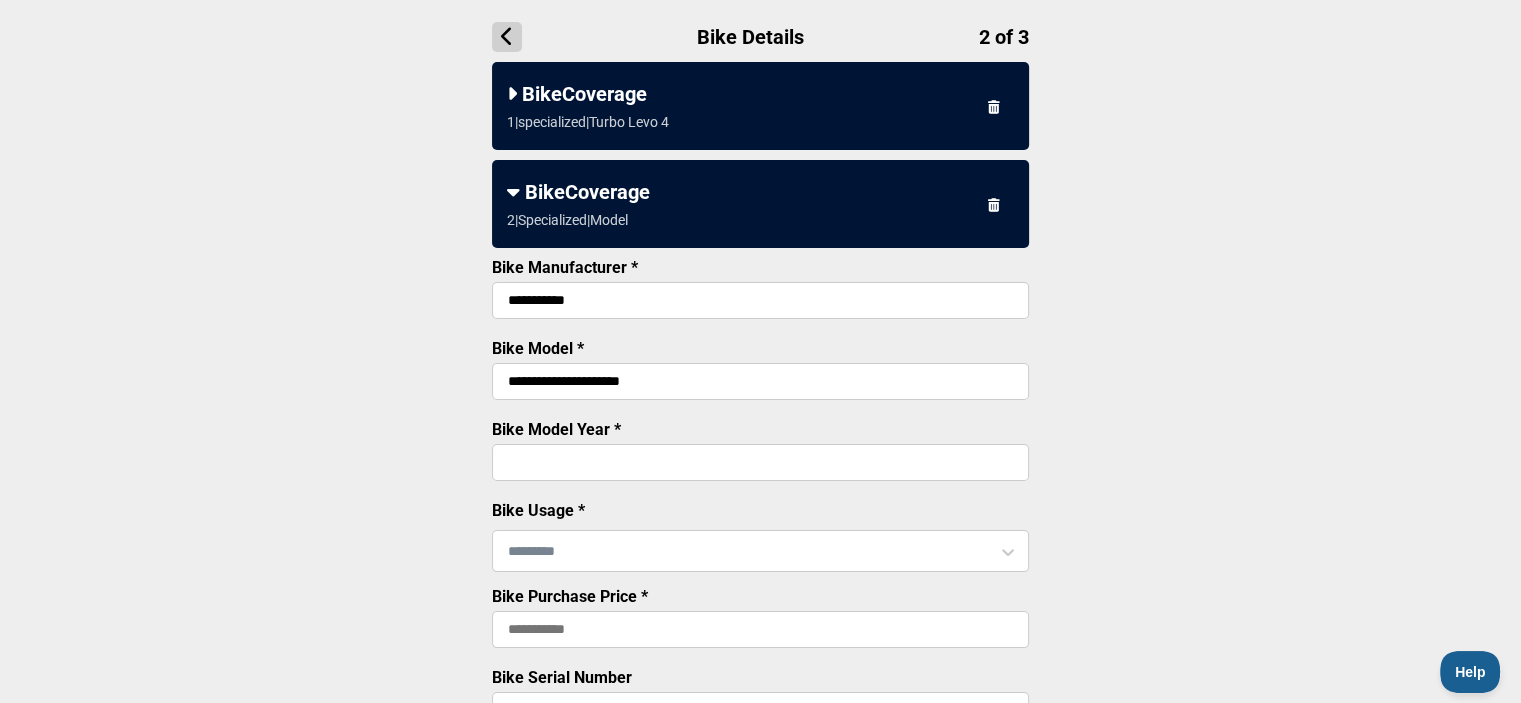 type on "**********" 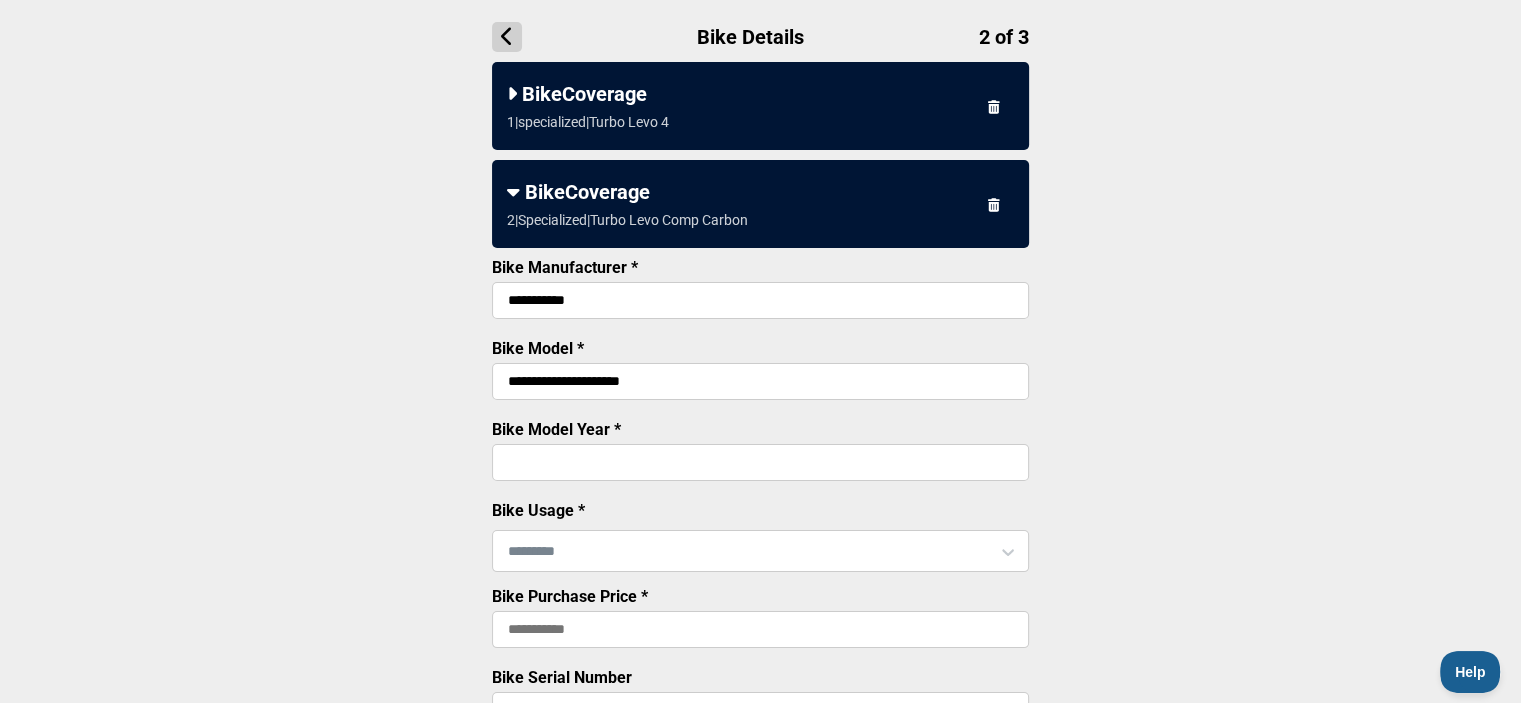 type on "****" 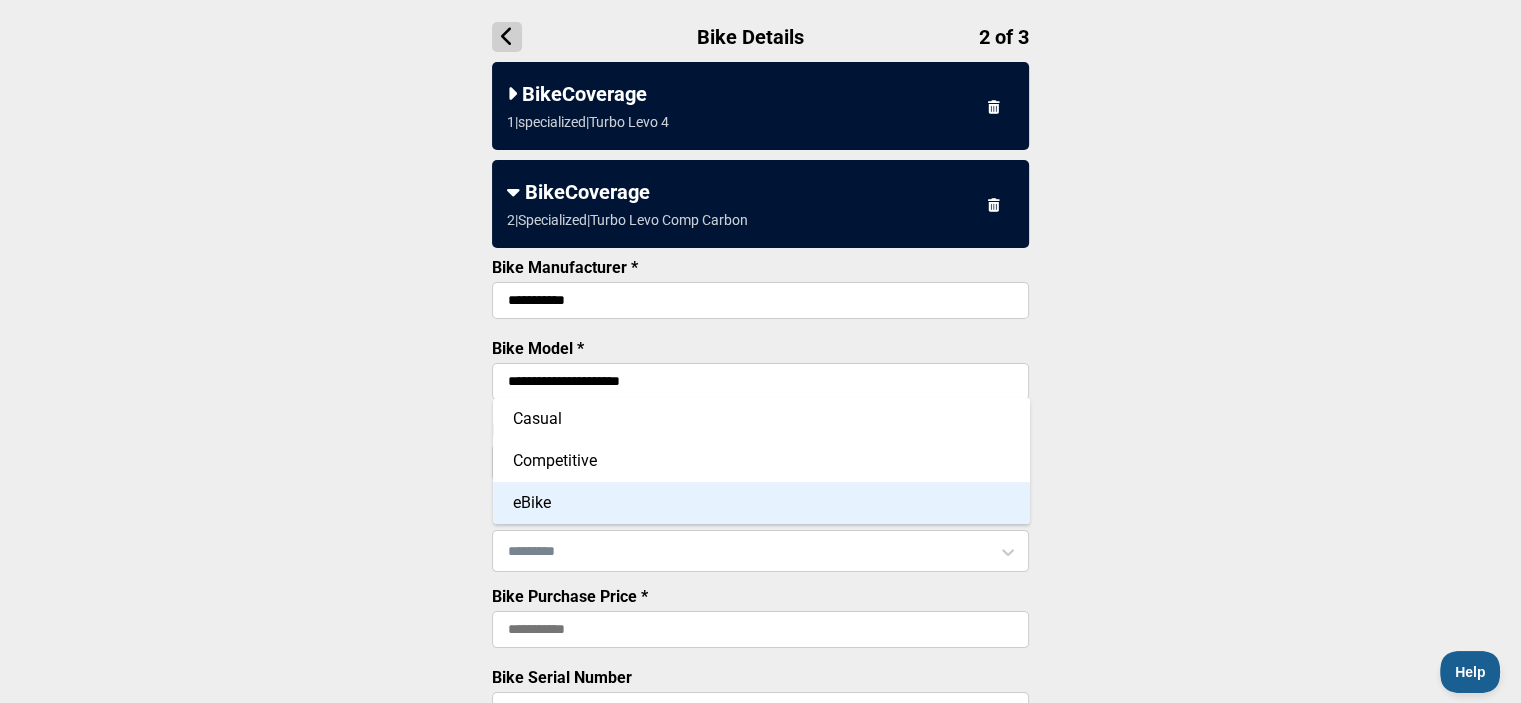 click on "eBike" at bounding box center (761, 503) 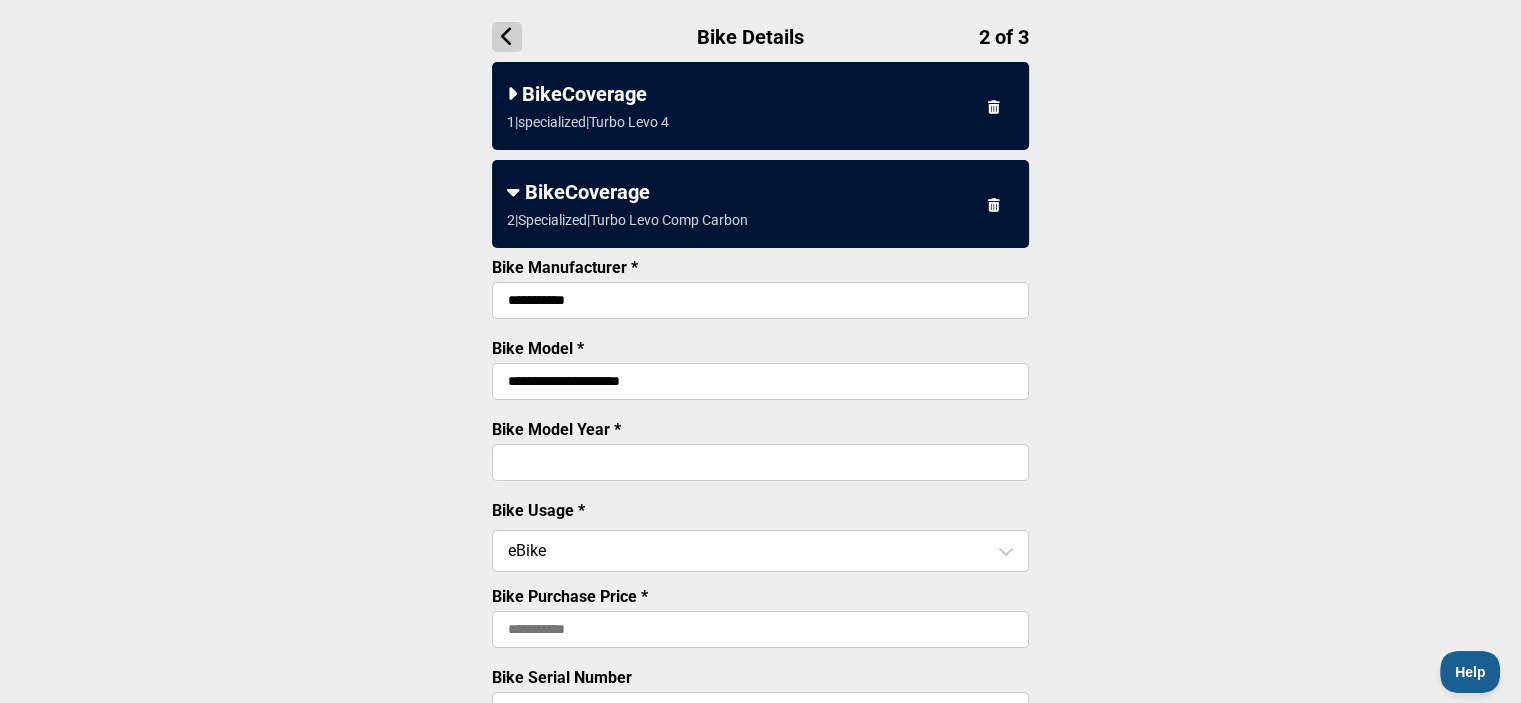 click on "Bike Purchase Price   *" at bounding box center (760, 629) 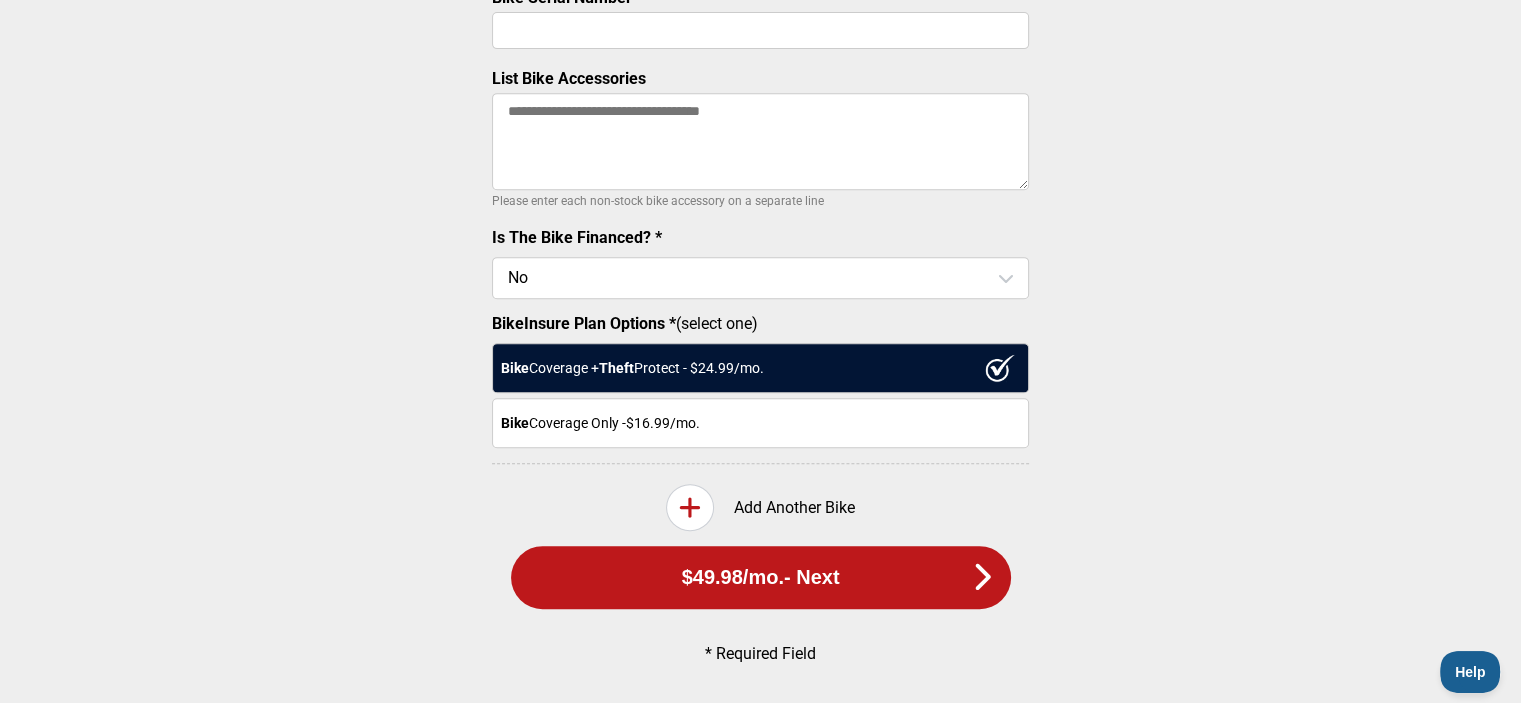 scroll, scrollTop: 476, scrollLeft: 0, axis: vertical 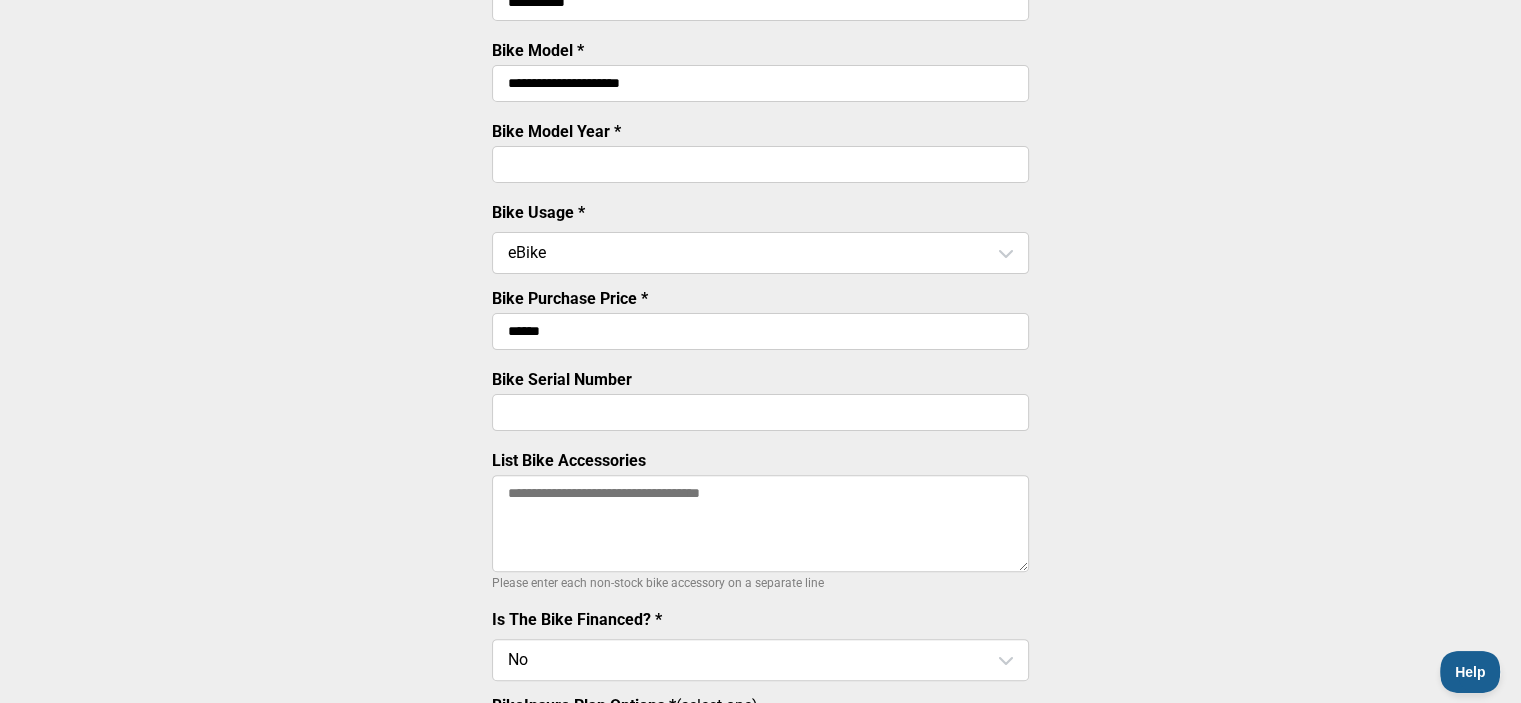 type on "******" 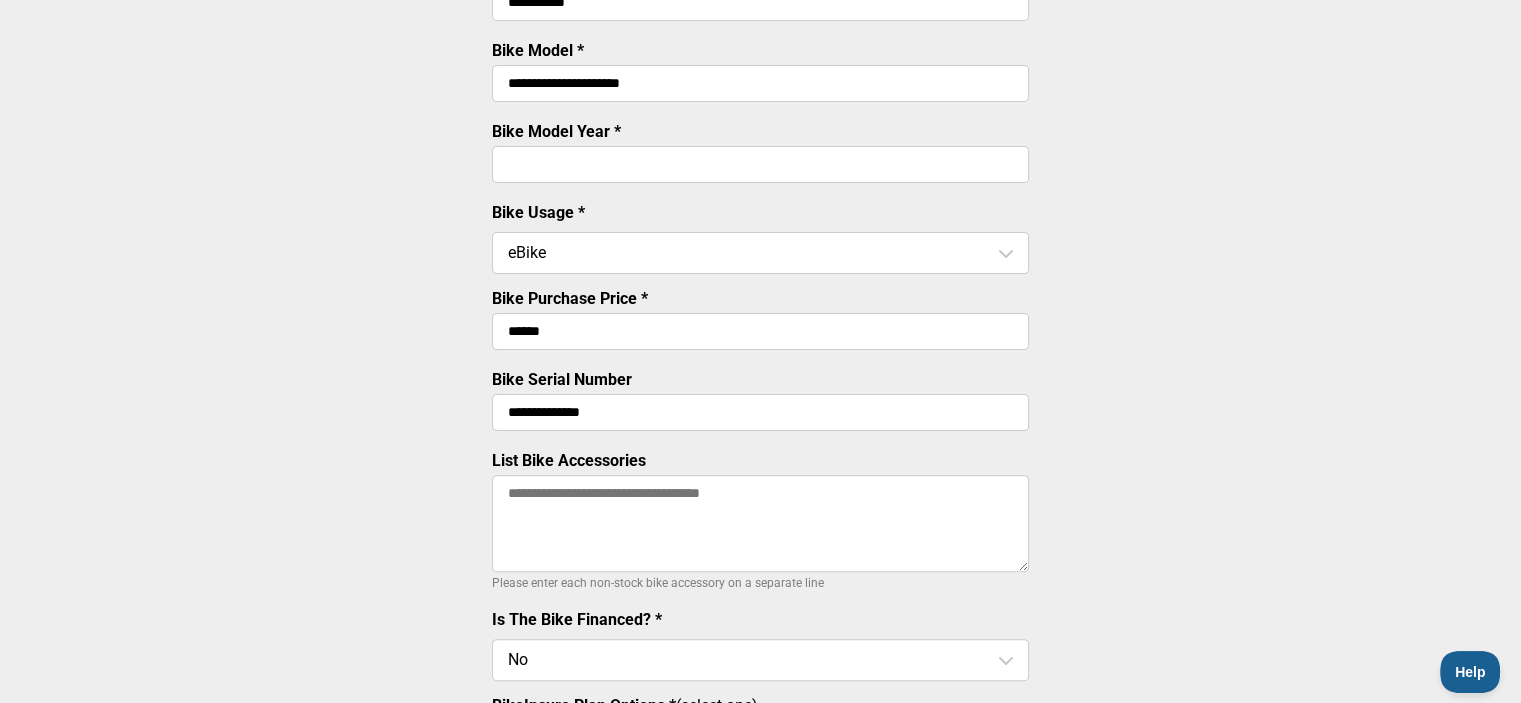 type on "**********" 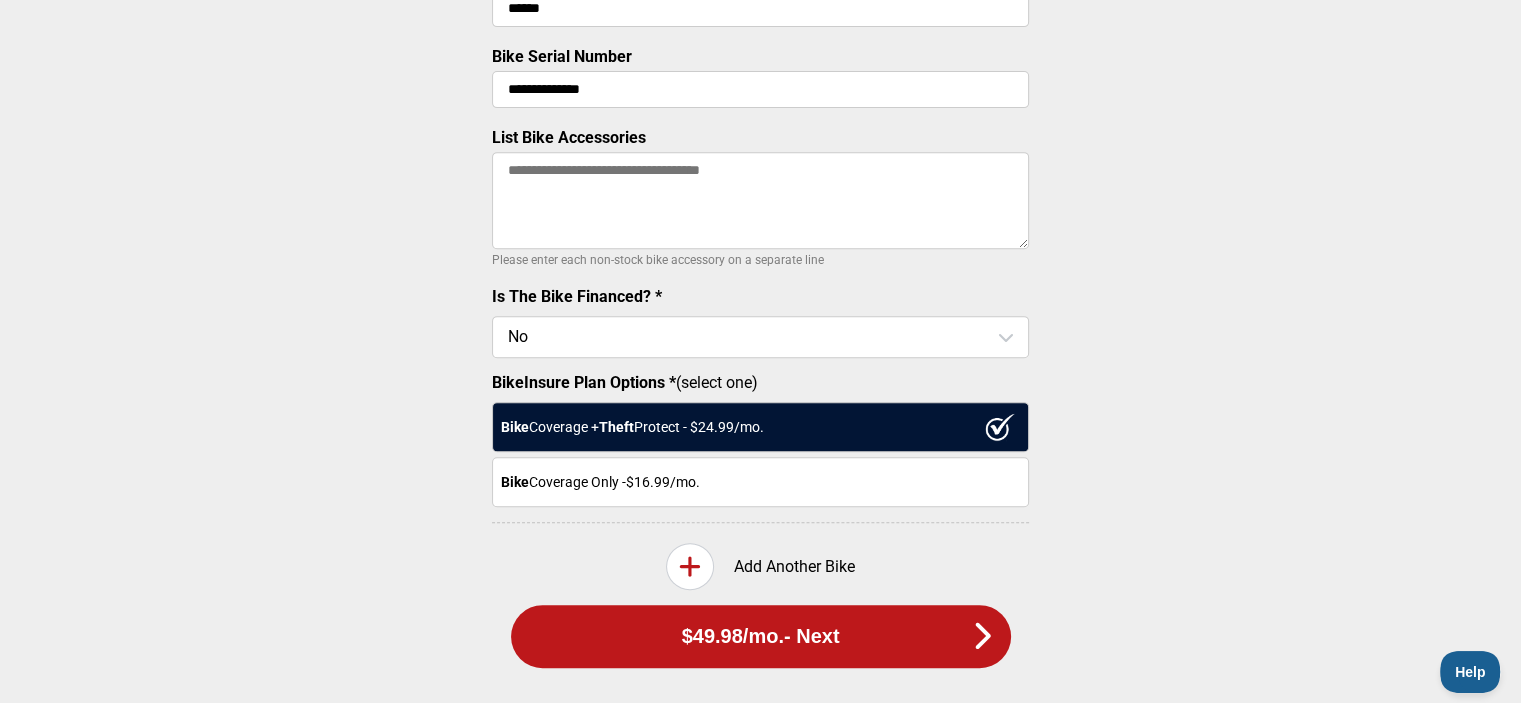 scroll, scrollTop: 876, scrollLeft: 0, axis: vertical 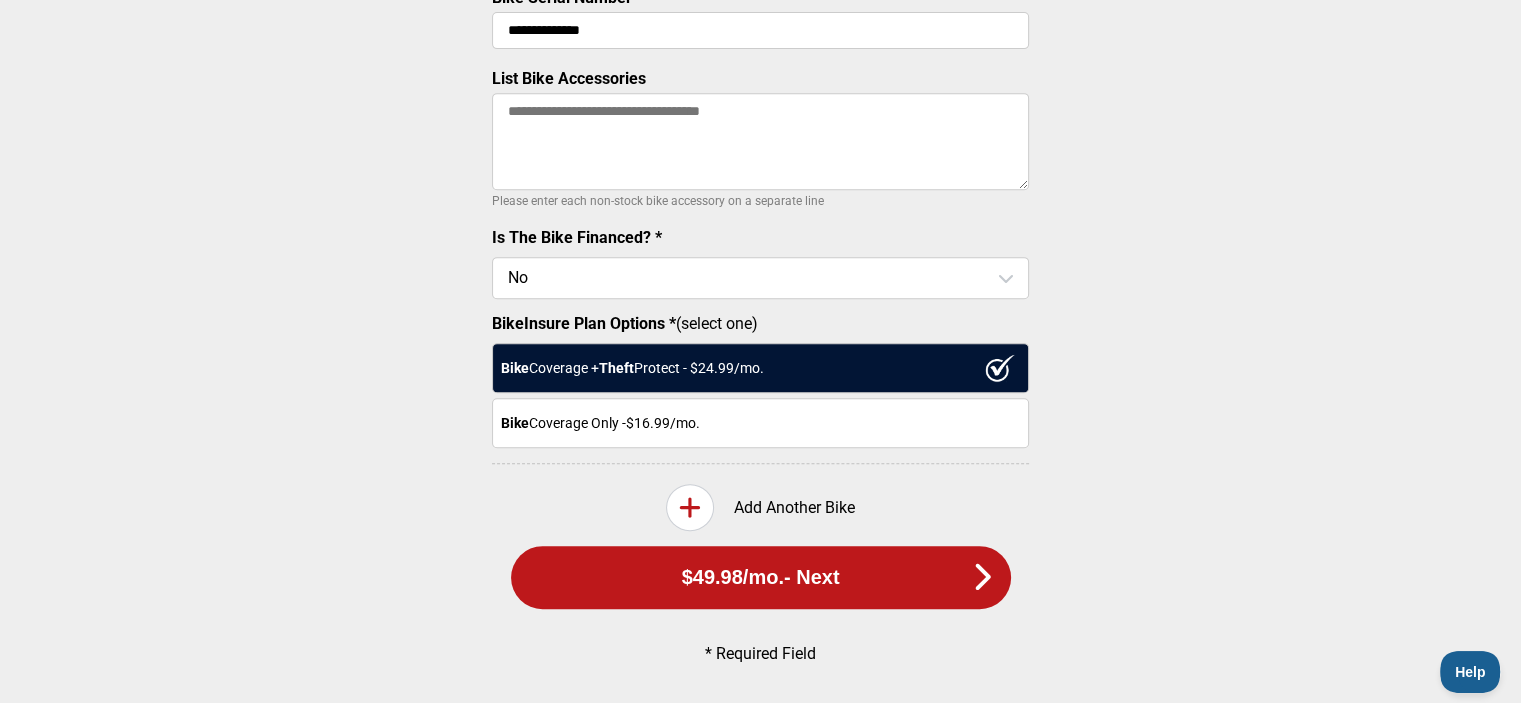 click on "$49.98 /mo.  - Next" at bounding box center [761, 577] 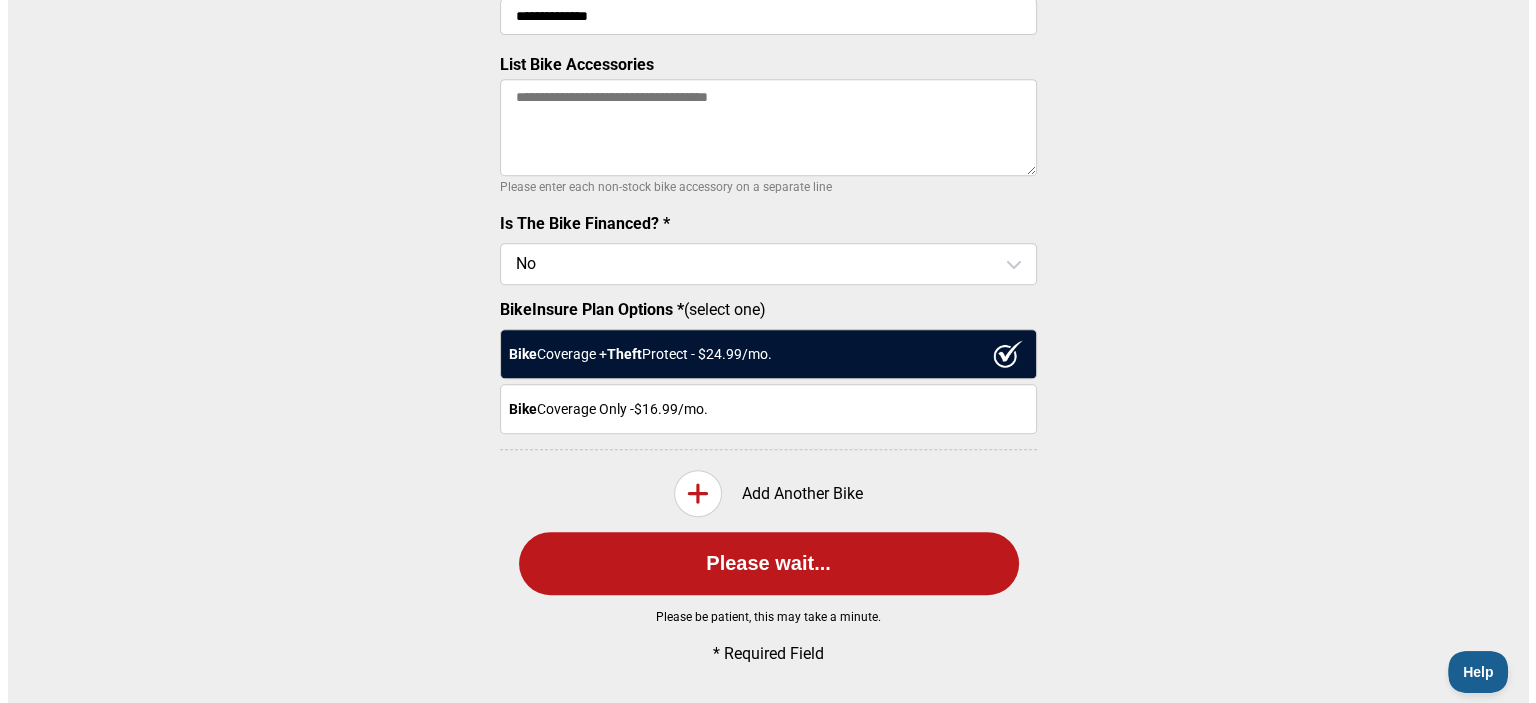 scroll, scrollTop: 0, scrollLeft: 0, axis: both 